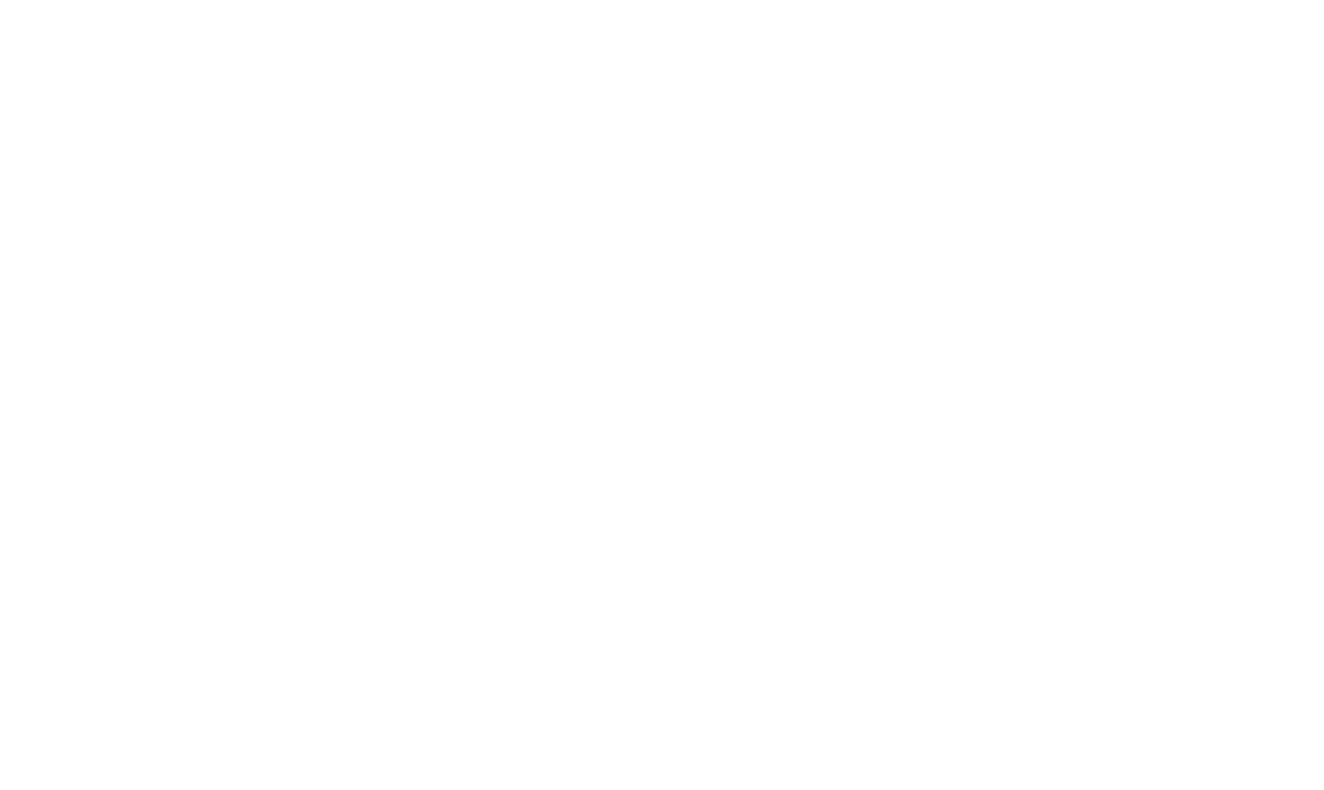 scroll, scrollTop: 0, scrollLeft: 0, axis: both 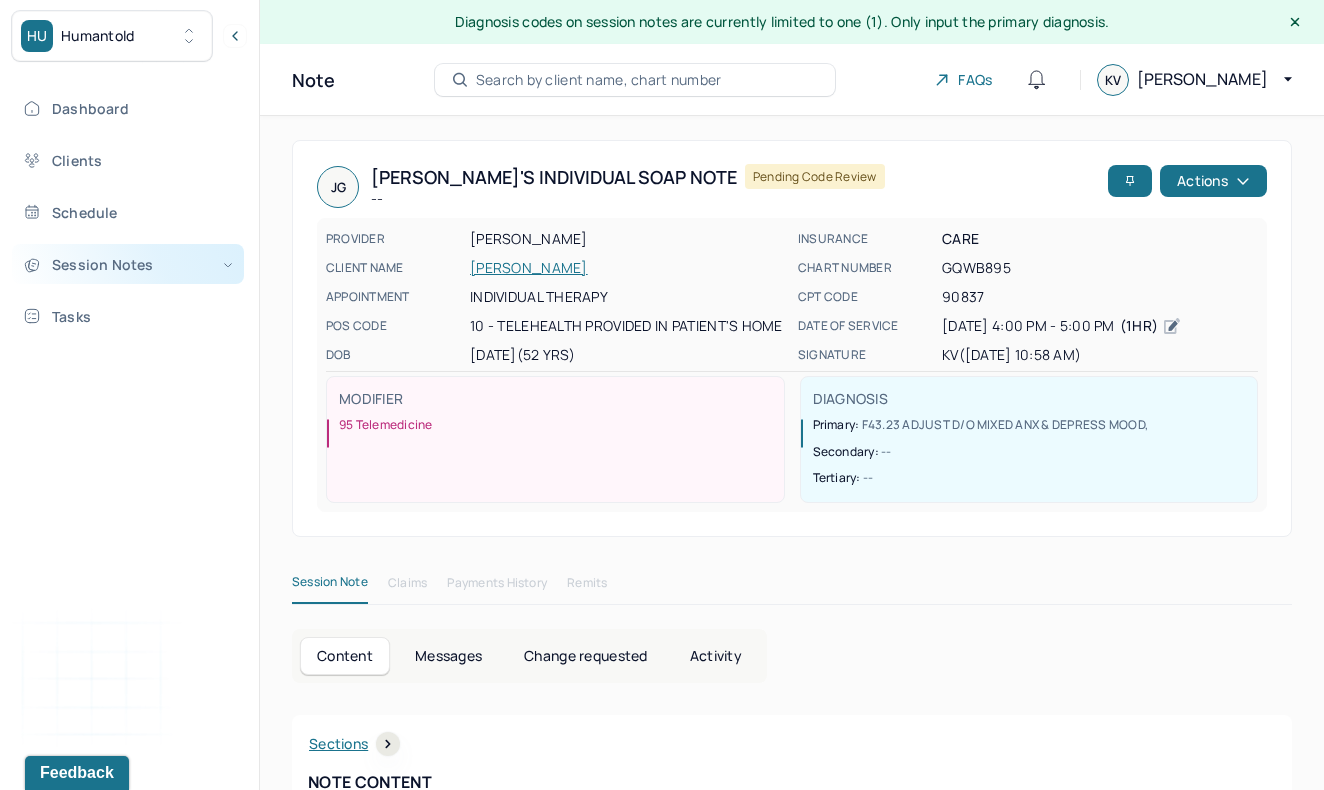 click on "Session Notes" at bounding box center (128, 264) 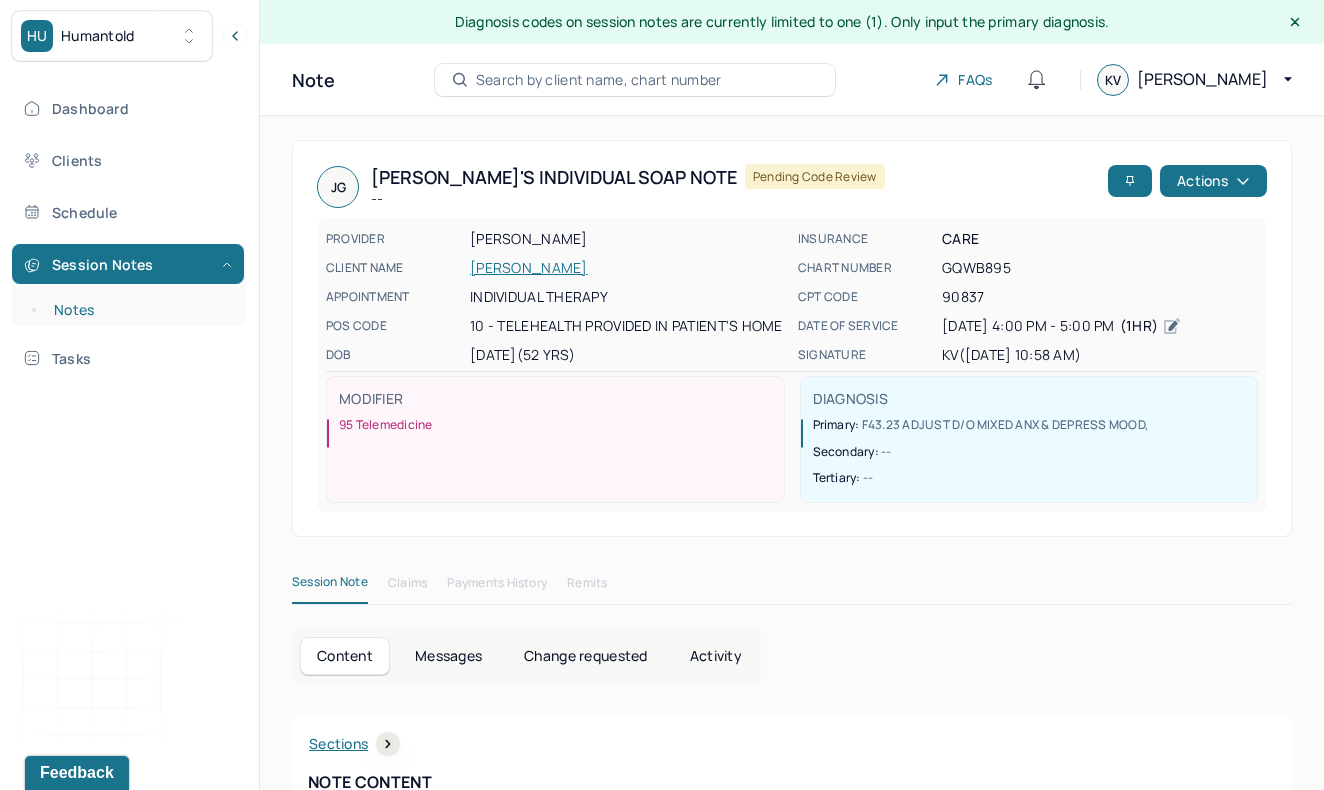 click on "Notes" at bounding box center (139, 310) 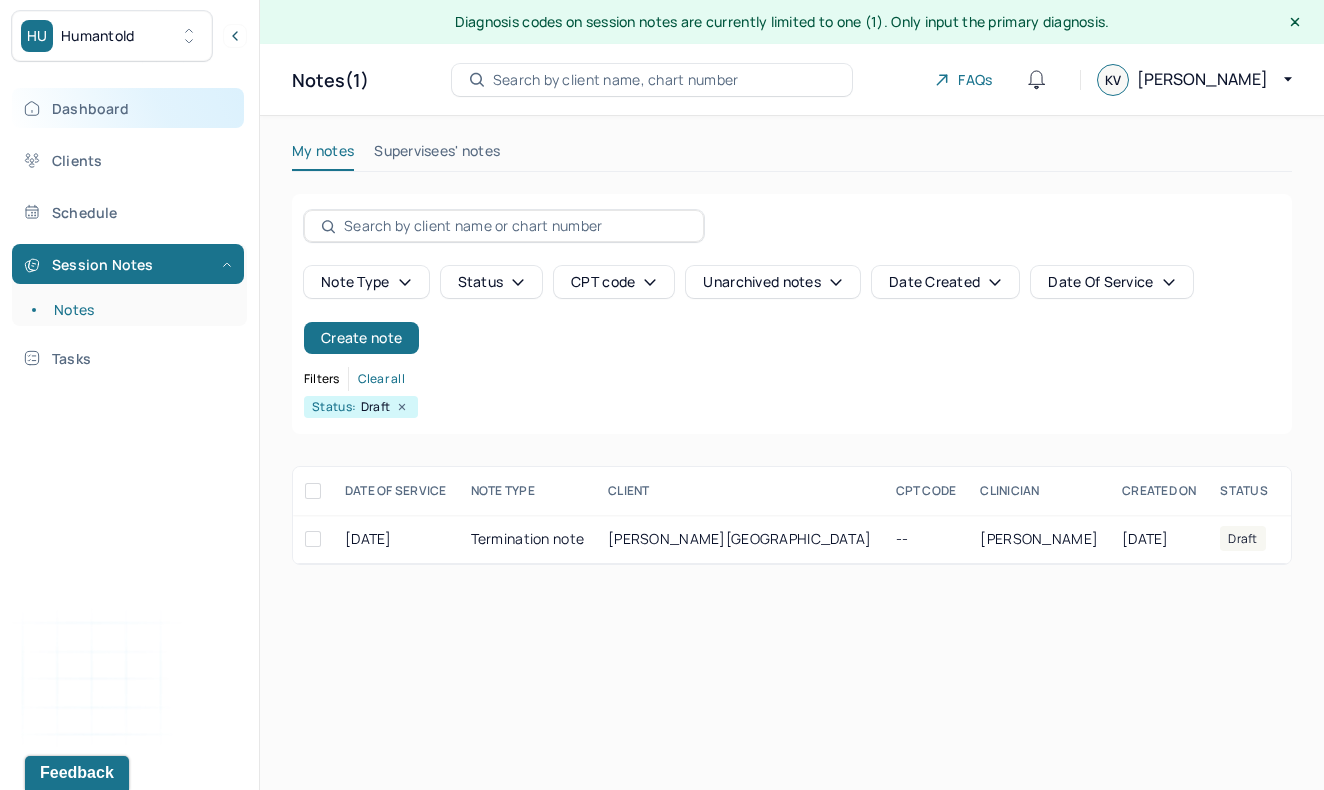 click on "Dashboard" at bounding box center (128, 108) 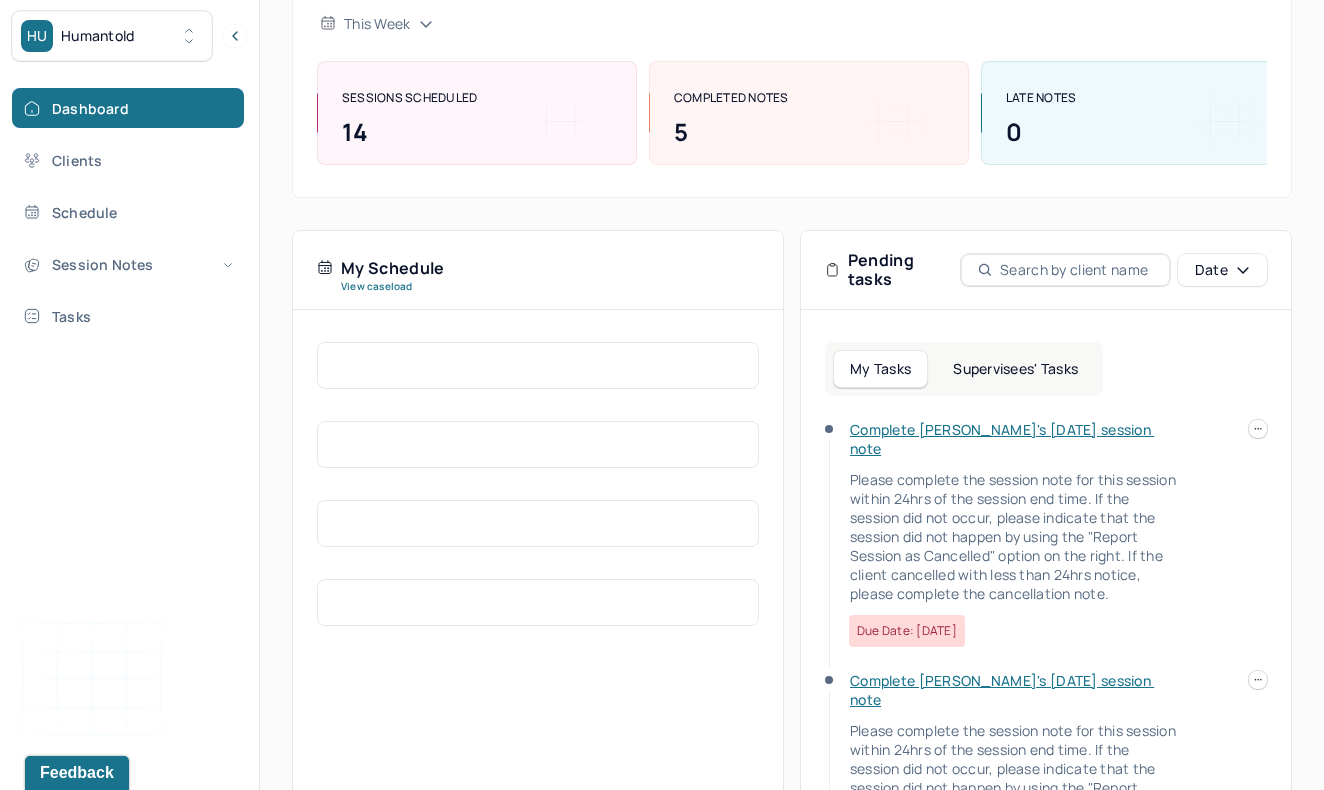 scroll, scrollTop: 250, scrollLeft: 0, axis: vertical 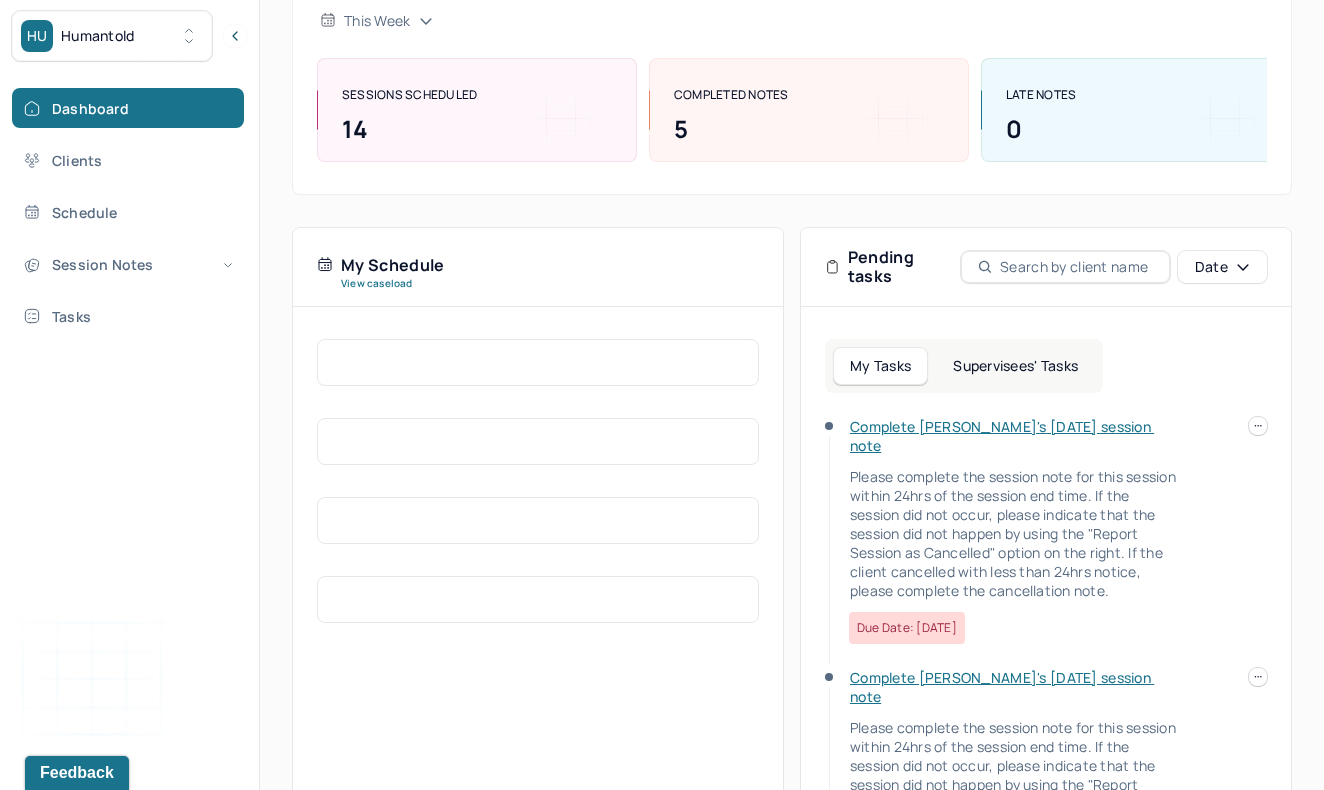 click at bounding box center (1258, 677) 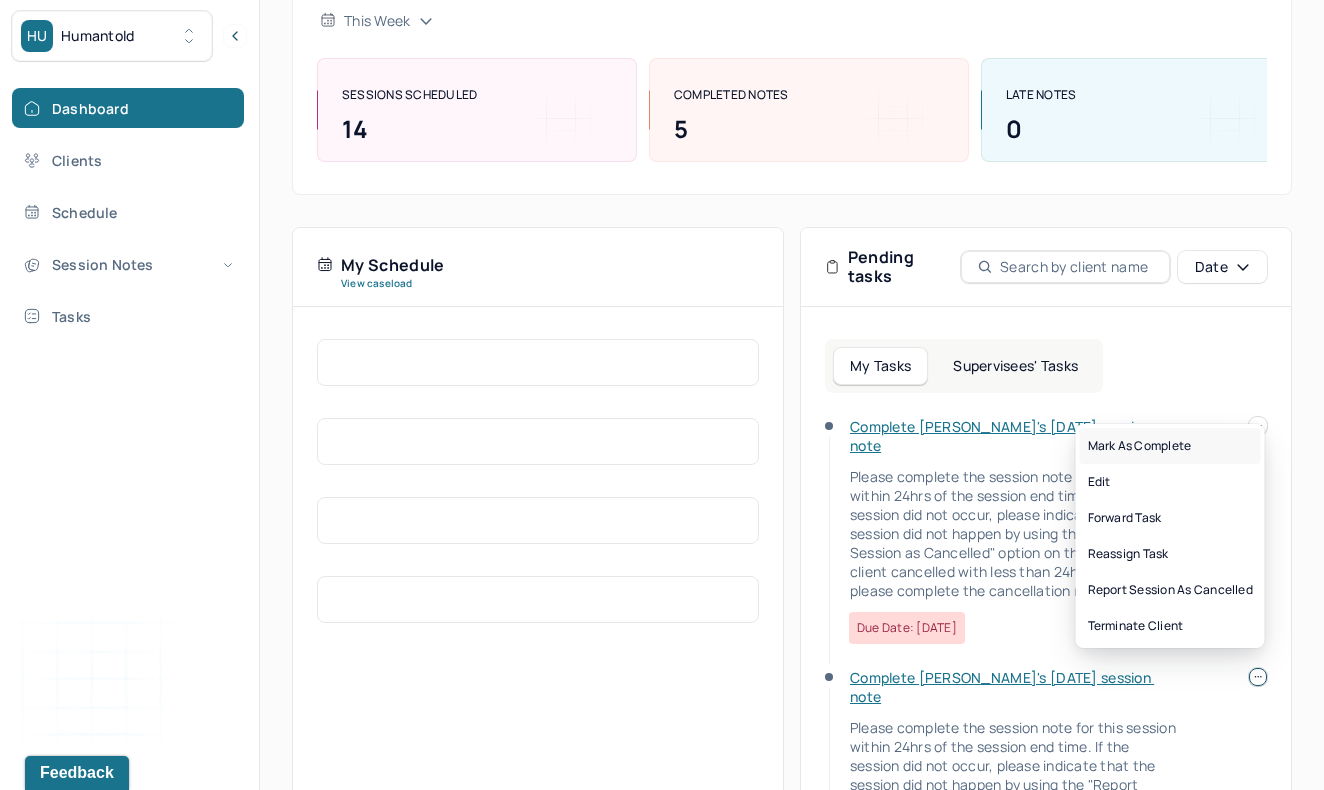 click on "Mark as complete" at bounding box center [1170, 446] 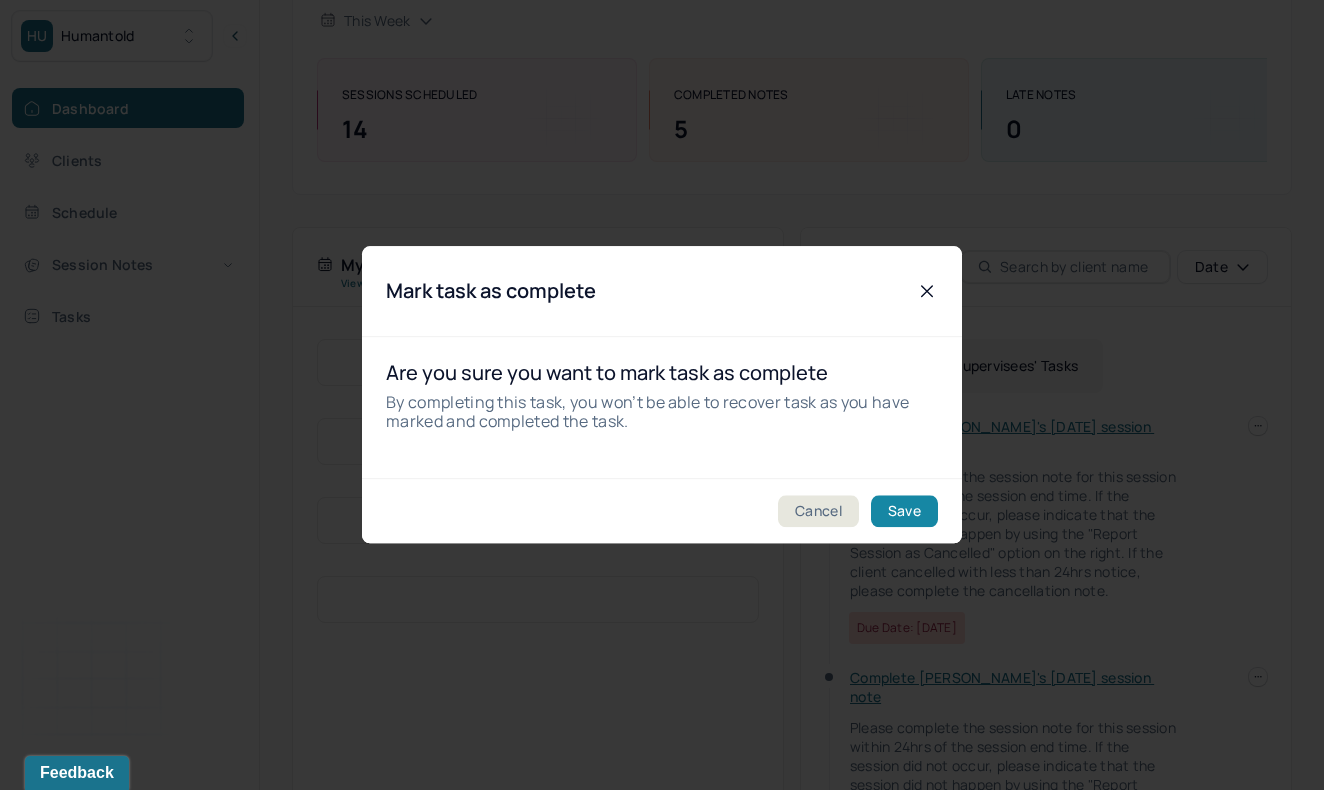 click on "Save" at bounding box center [904, 512] 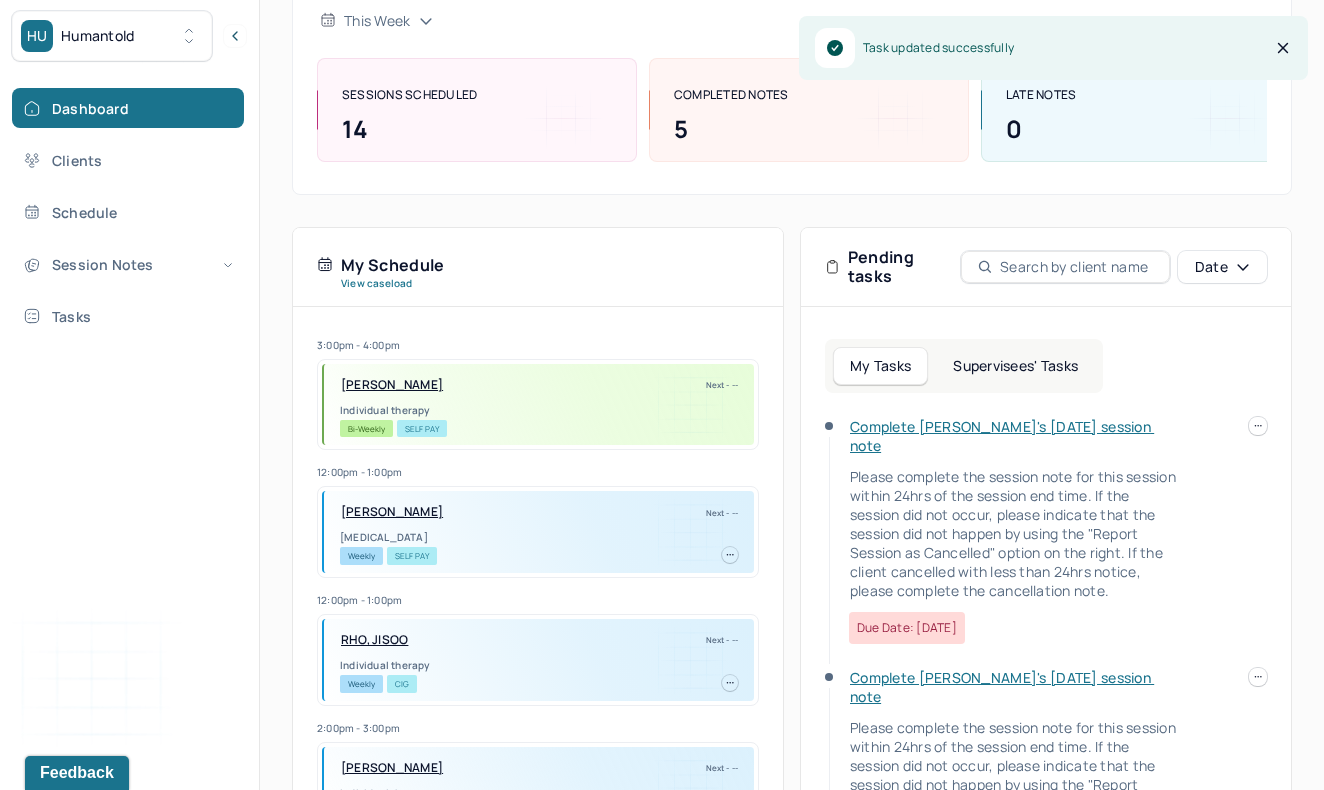 click on "Complete [PERSON_NAME]'s [DATE] session note" at bounding box center (1002, 436) 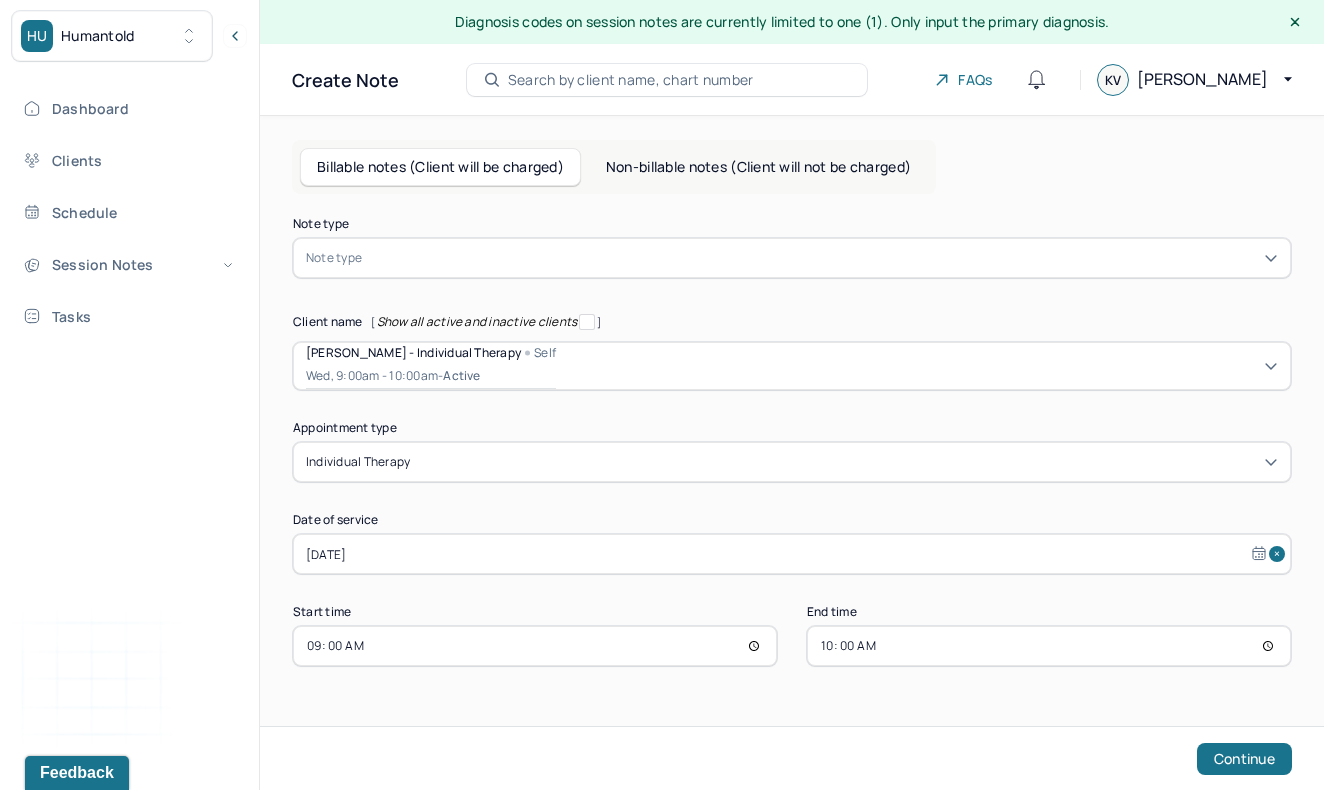 click at bounding box center [822, 258] 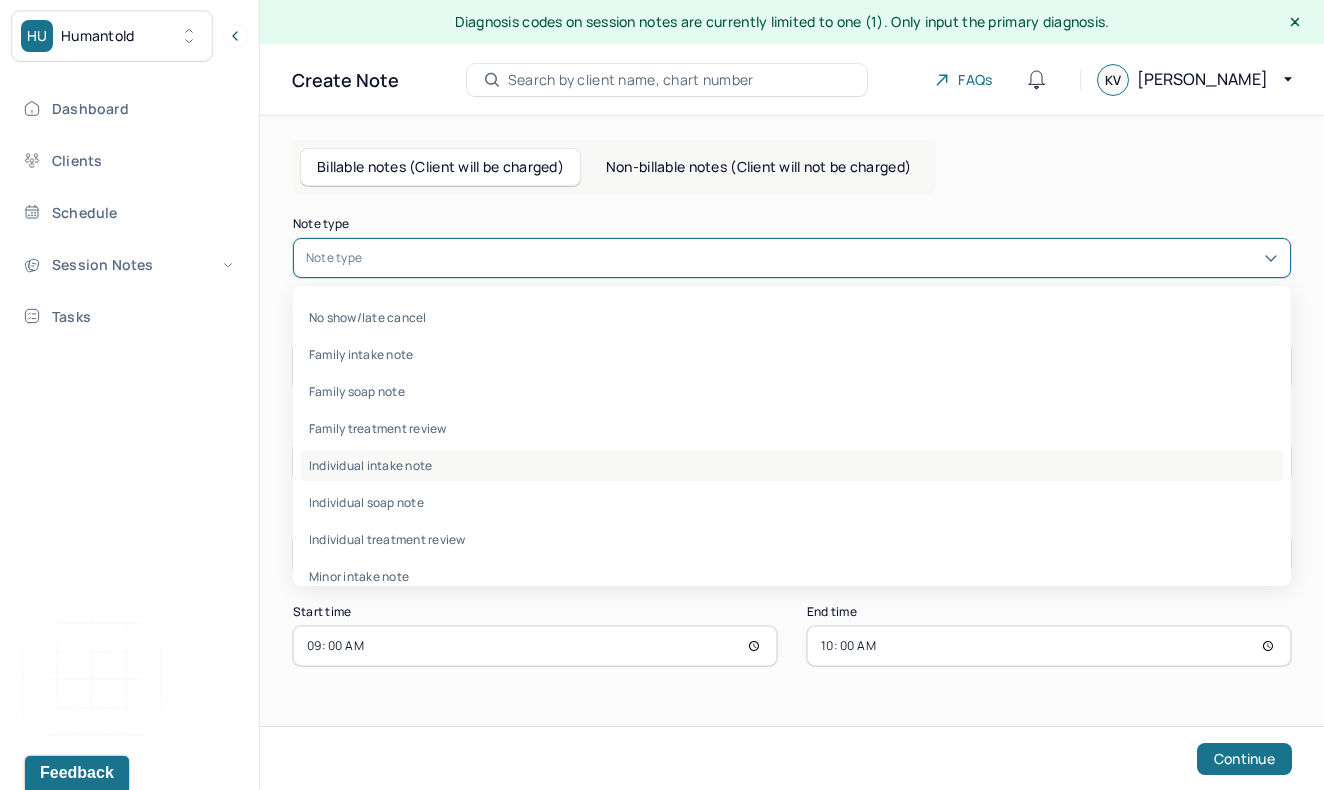 click on "Individual intake note" at bounding box center [792, 465] 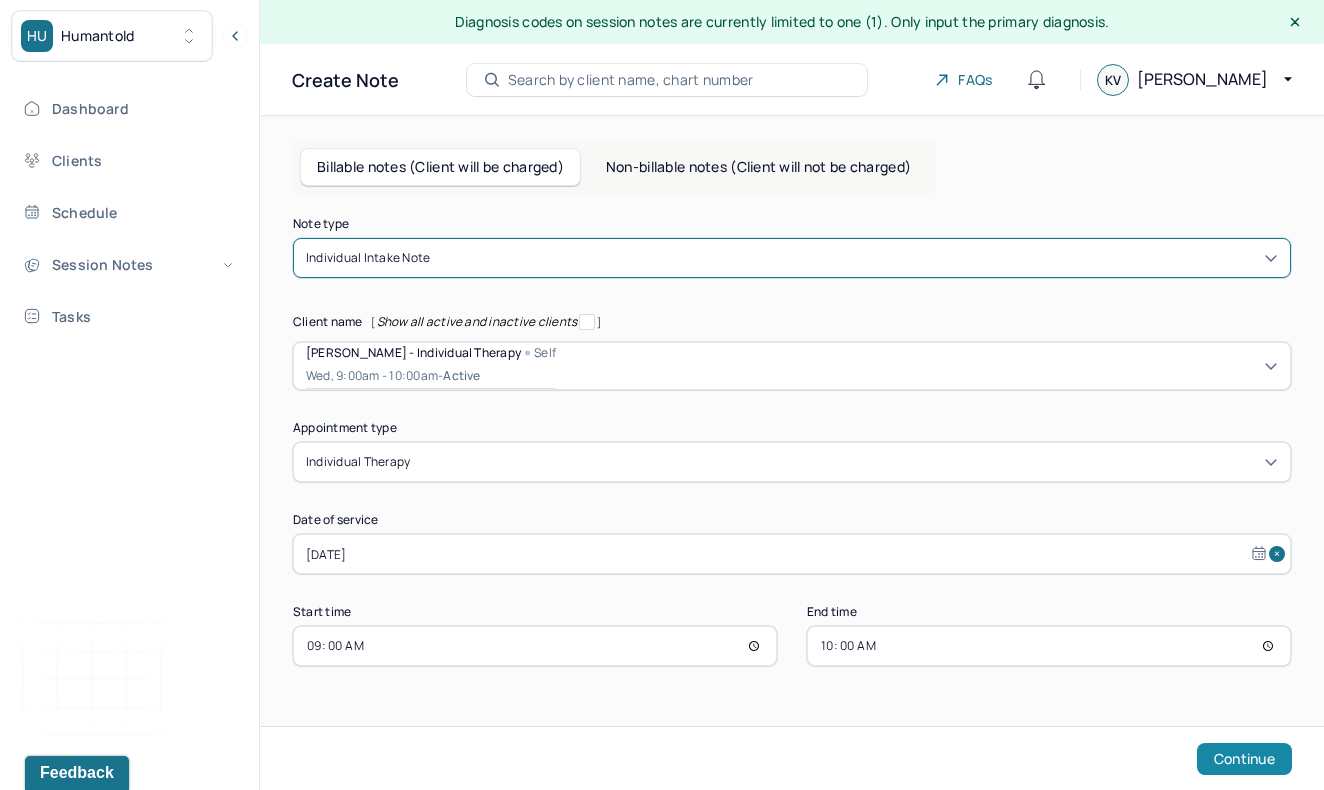 click on "Continue" at bounding box center (1244, 759) 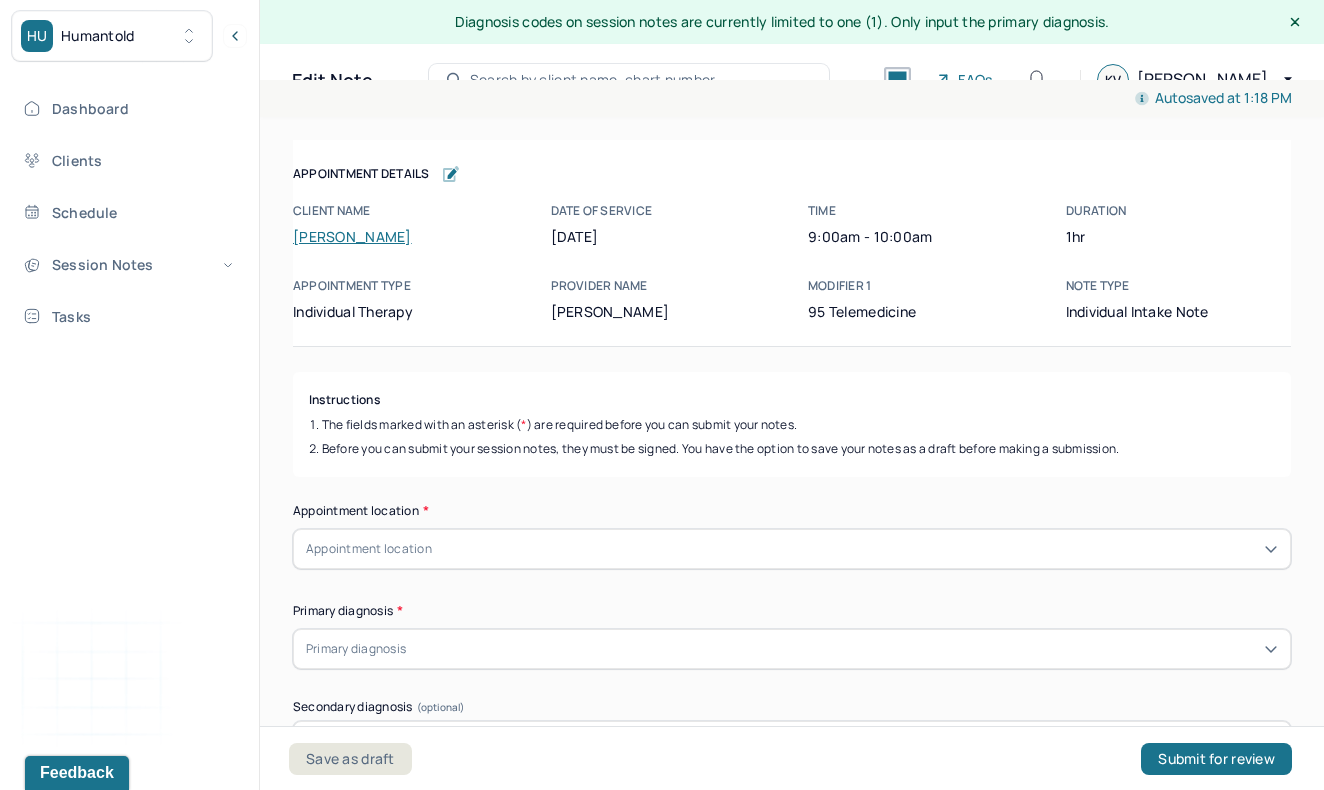 click on "Appointment location" at bounding box center [792, 549] 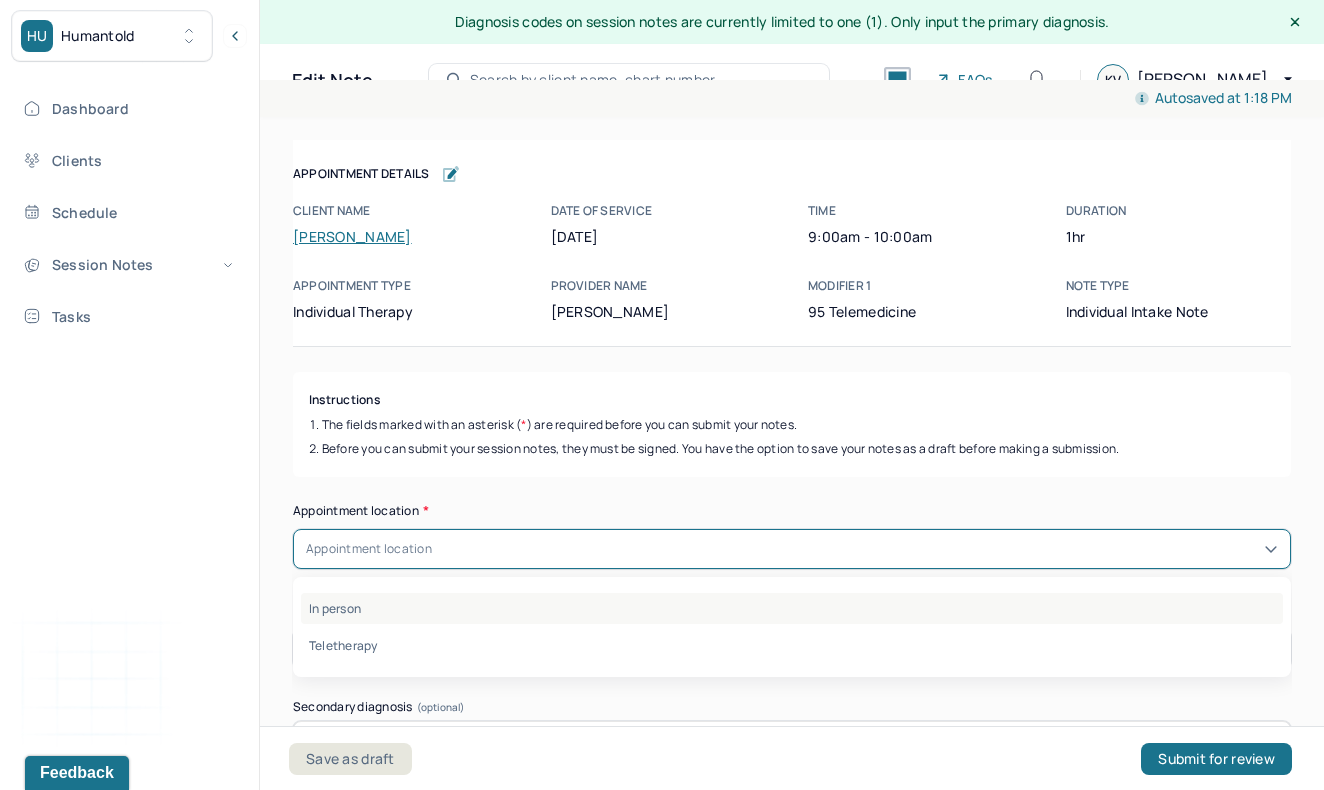 click on "In person" at bounding box center [792, 608] 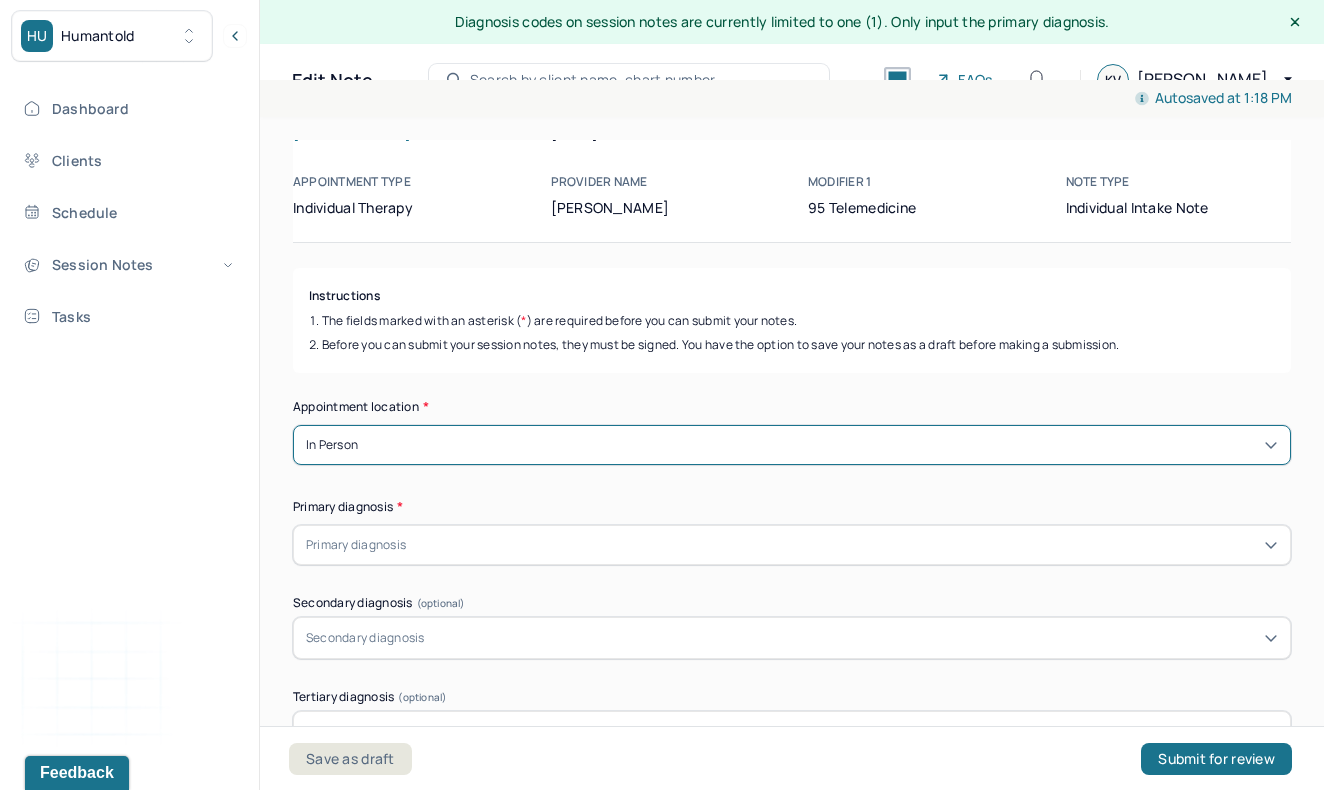 scroll, scrollTop: 107, scrollLeft: 0, axis: vertical 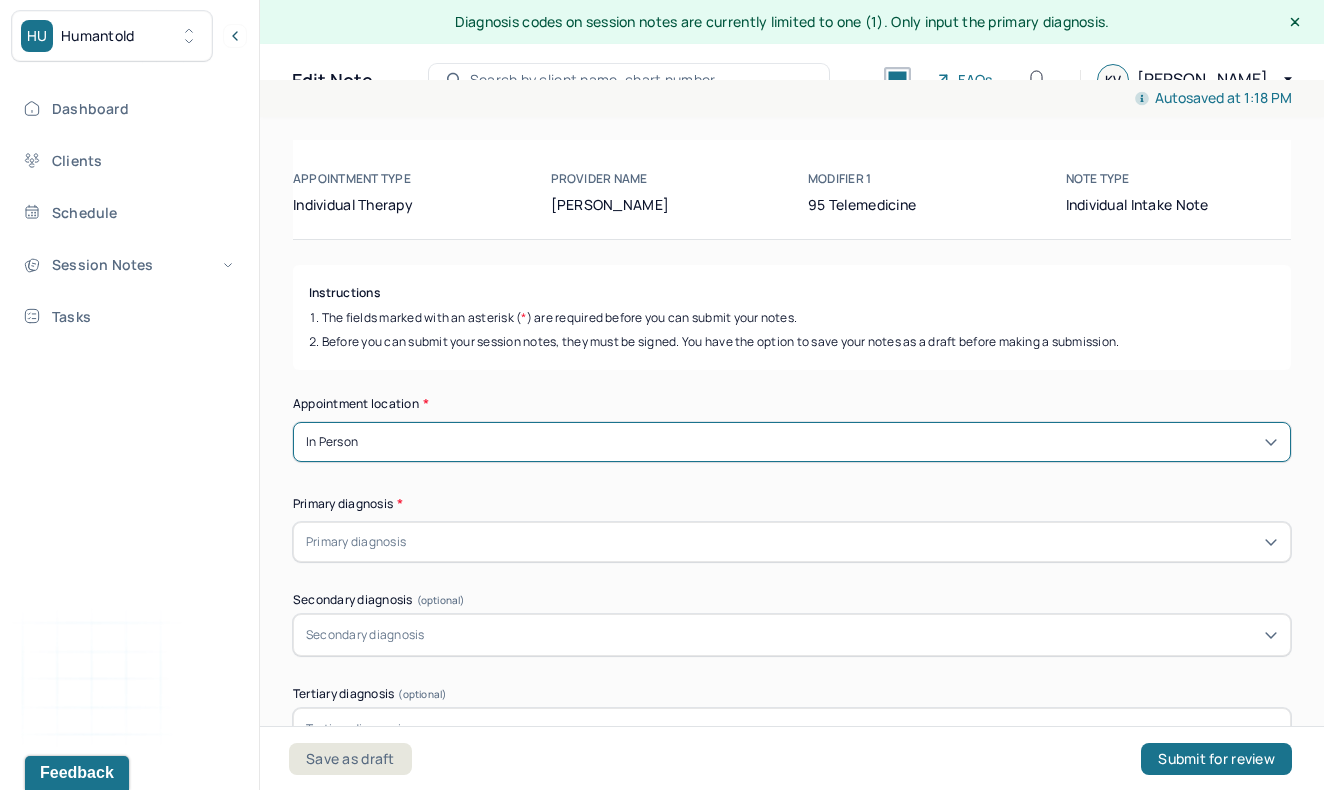 click on "In person" at bounding box center (792, 442) 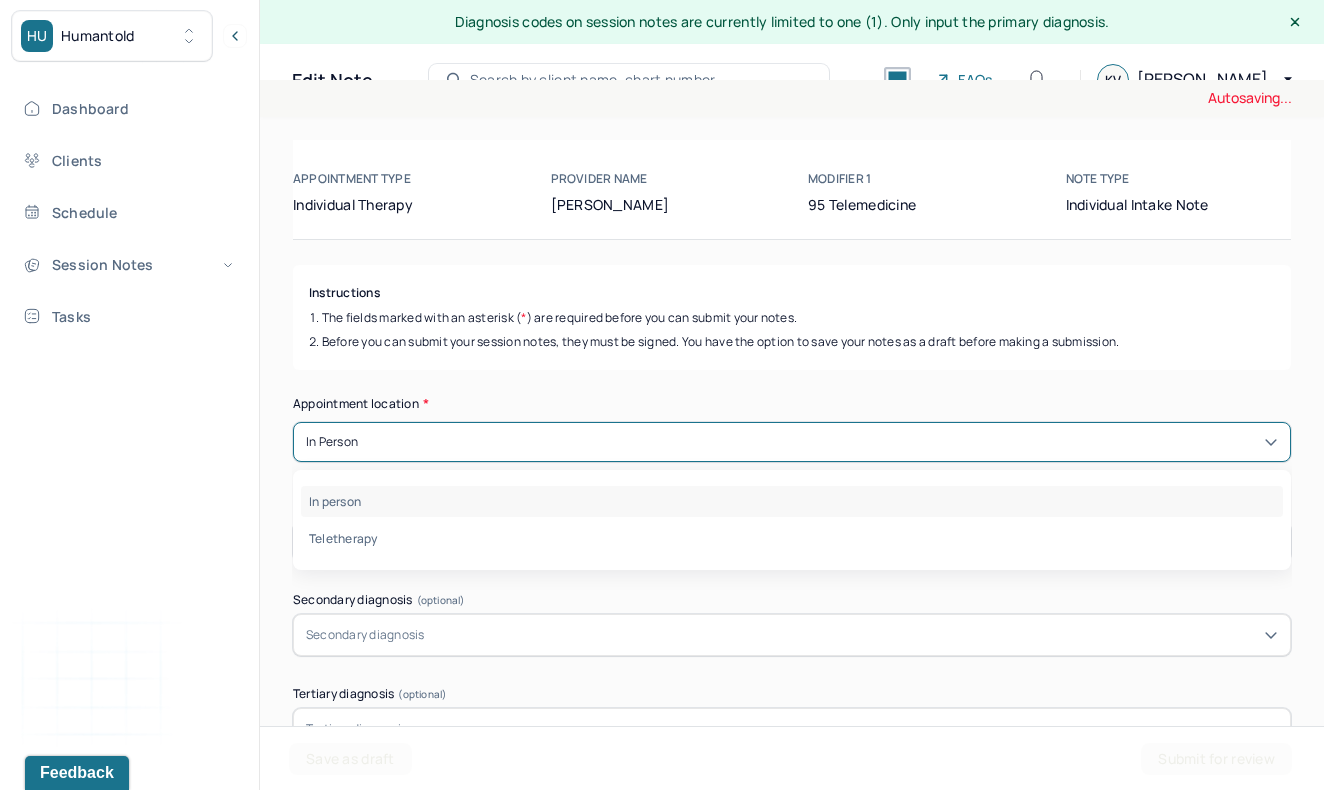 click on "In person Teletherapy" at bounding box center [792, 520] 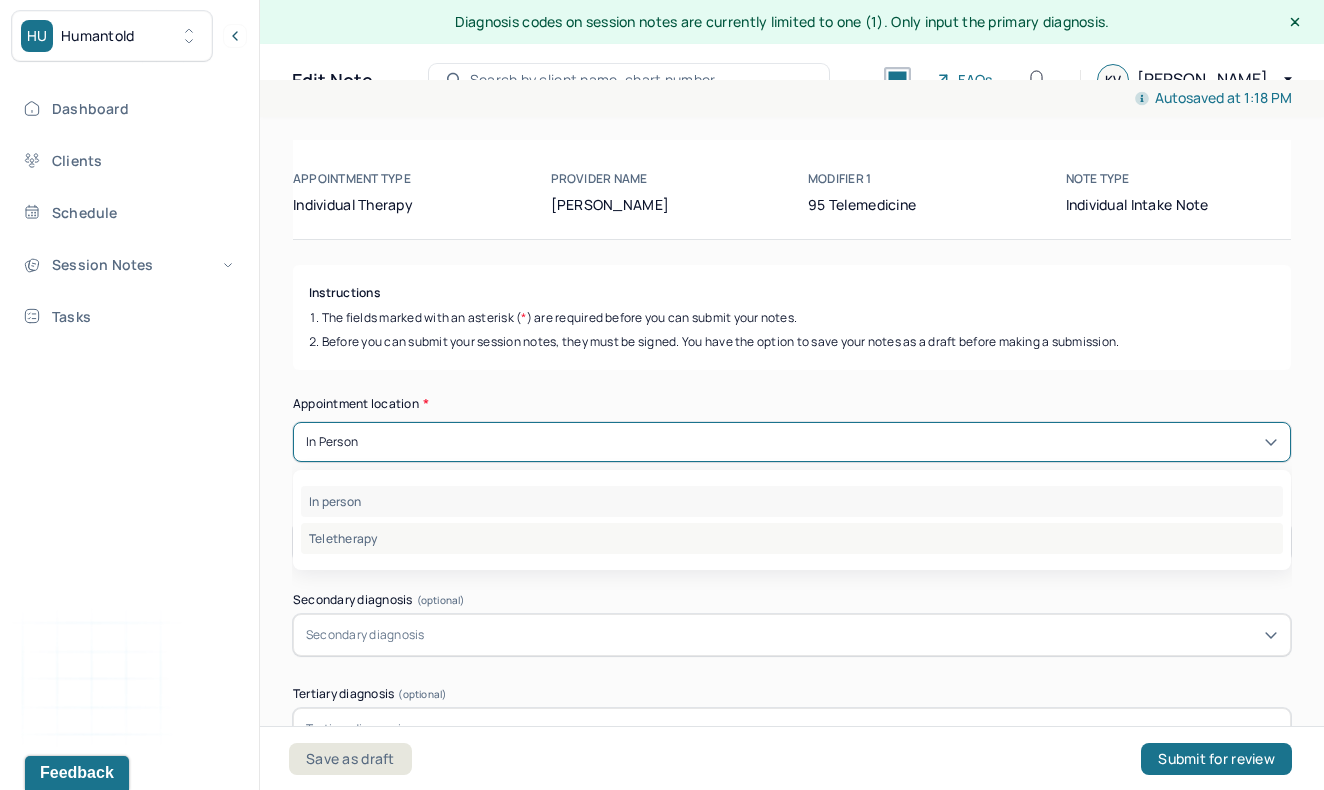click on "Teletherapy" at bounding box center (792, 538) 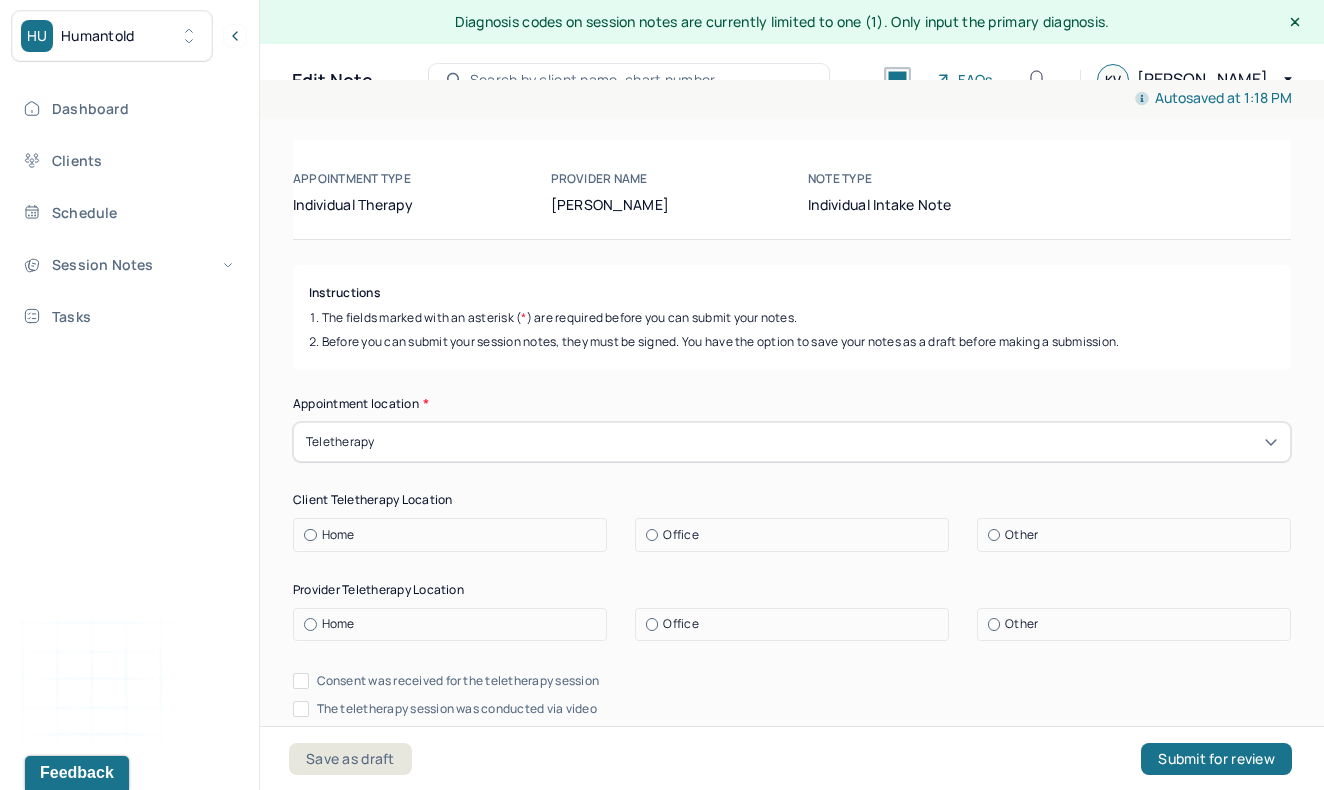 click on "Home" at bounding box center (338, 535) 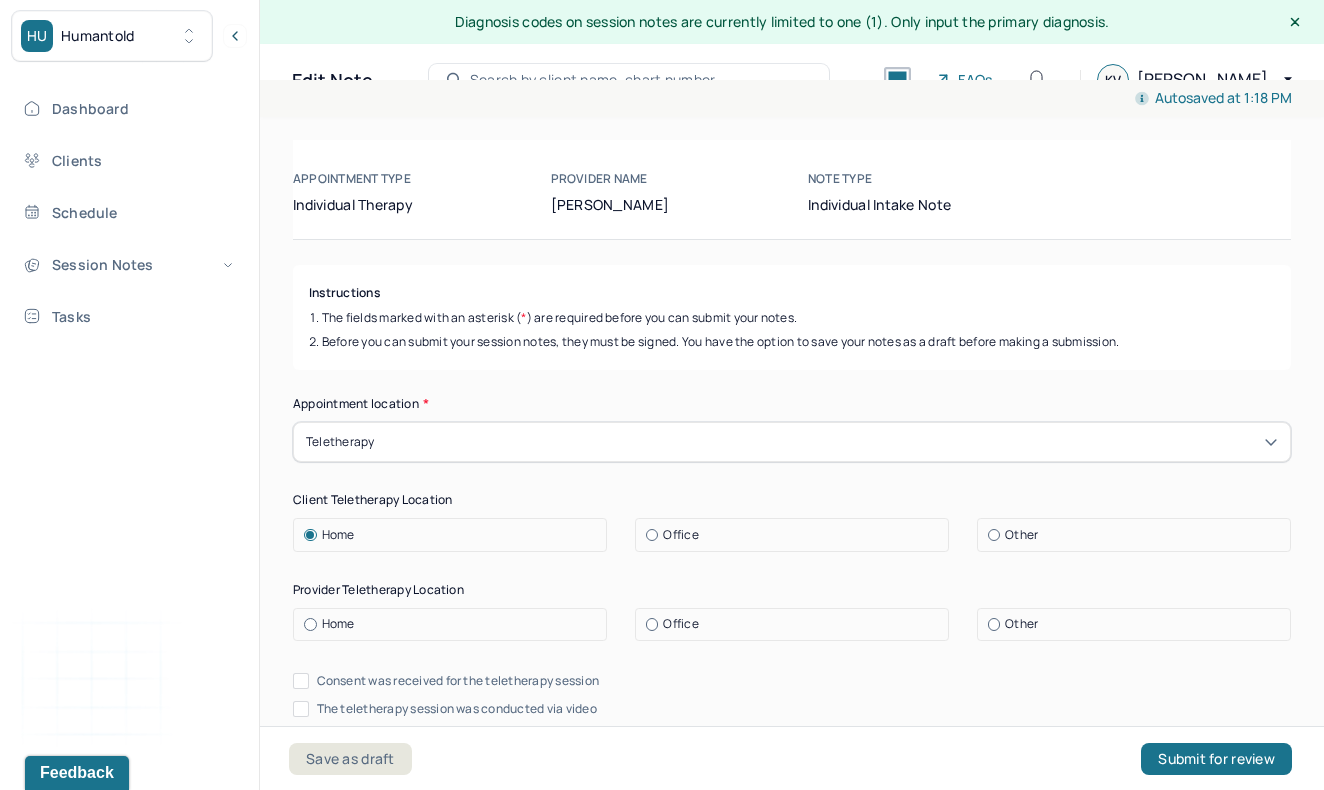 click on "Home" at bounding box center [338, 624] 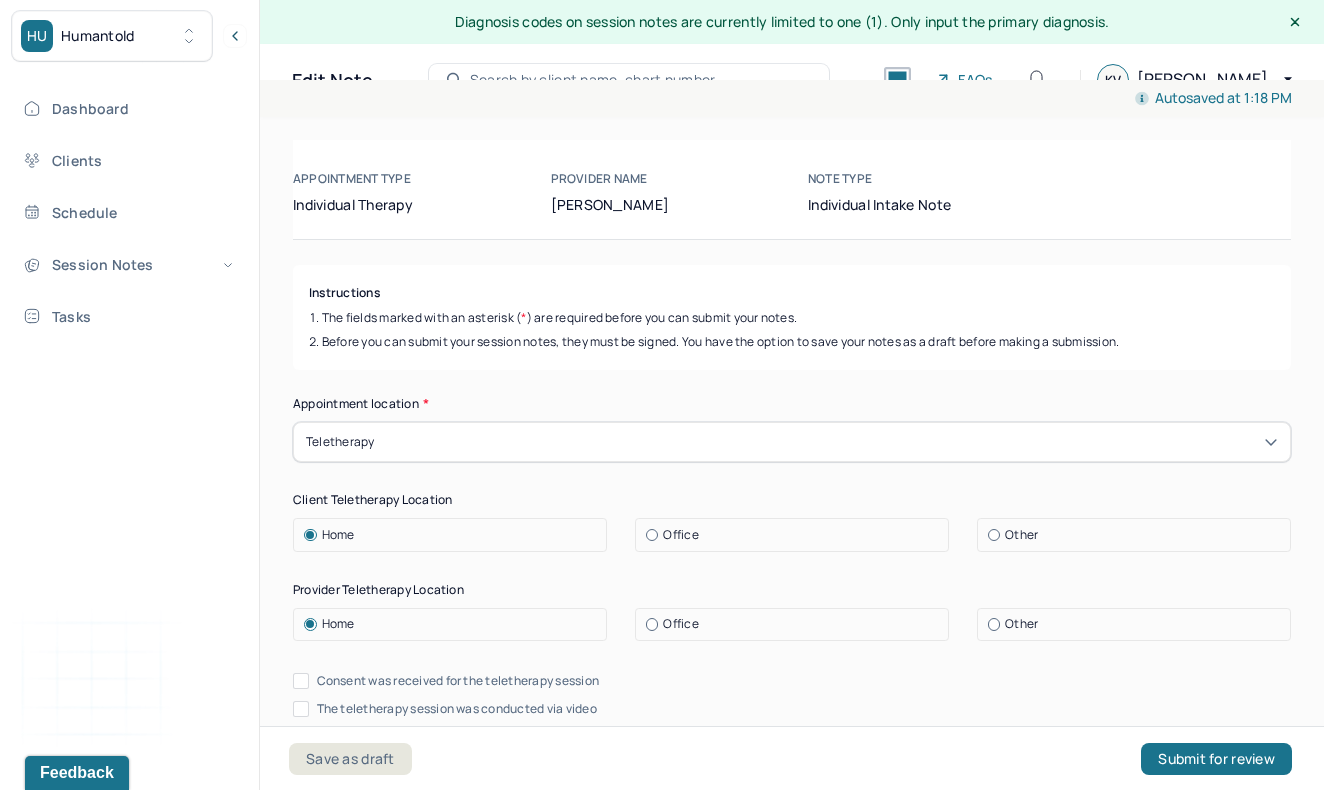 click on "Consent was received for the teletherapy session" at bounding box center (301, 681) 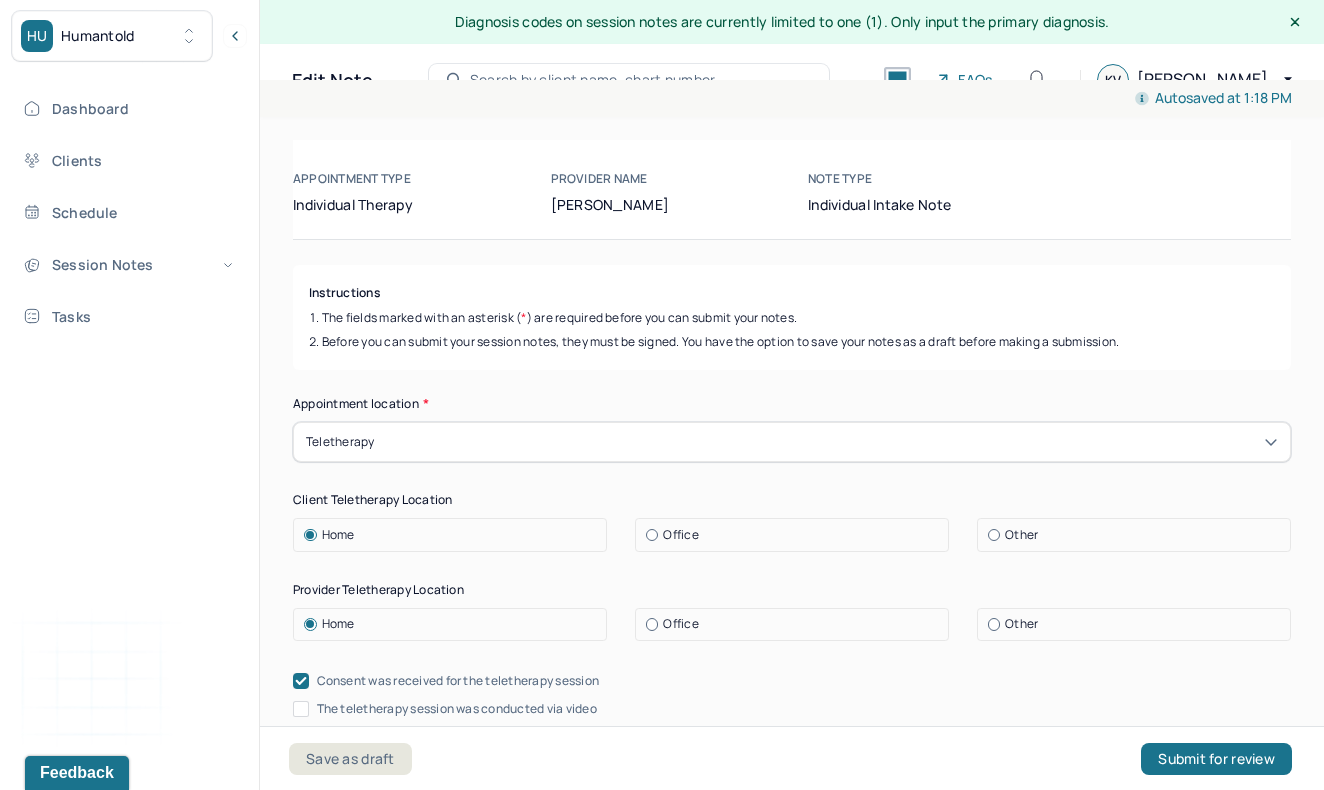 click on "The teletherapy session was conducted via video" at bounding box center (301, 709) 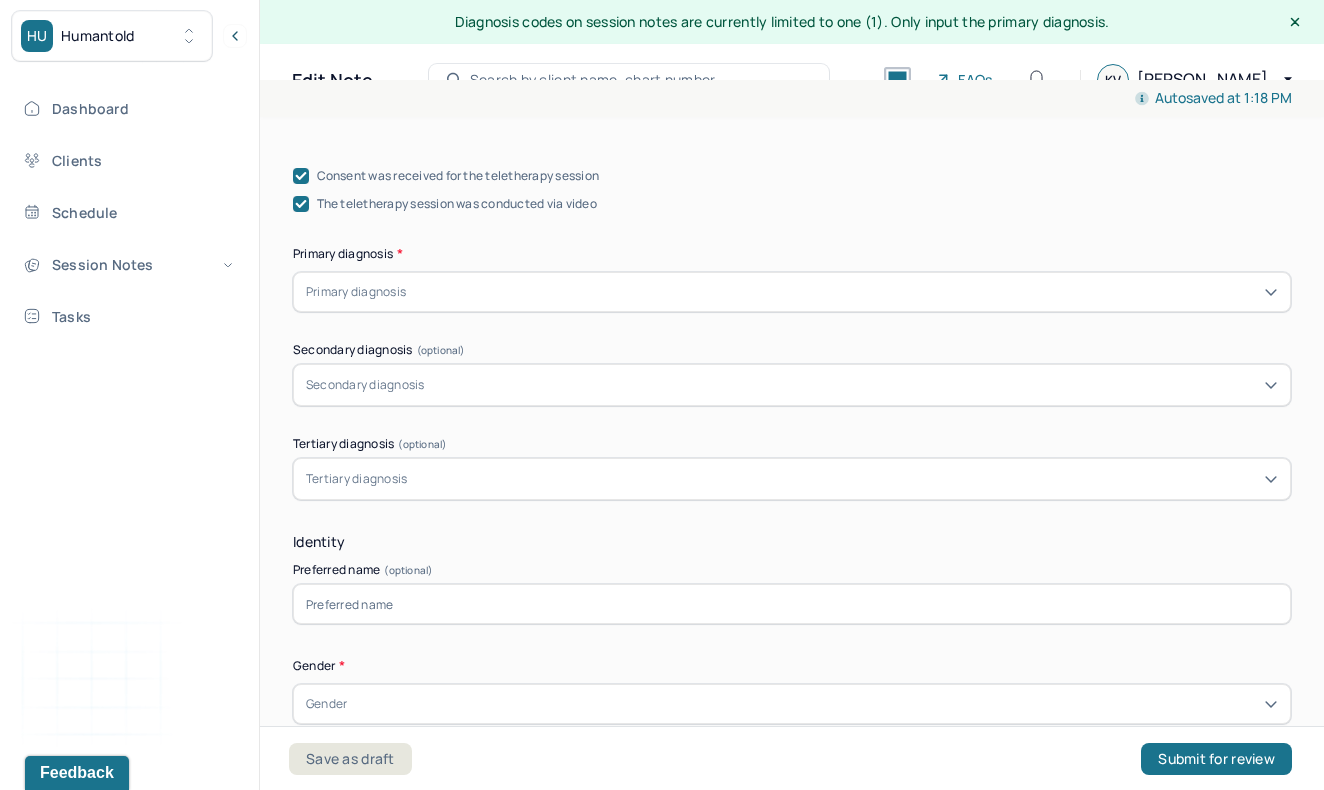 scroll, scrollTop: 622, scrollLeft: 0, axis: vertical 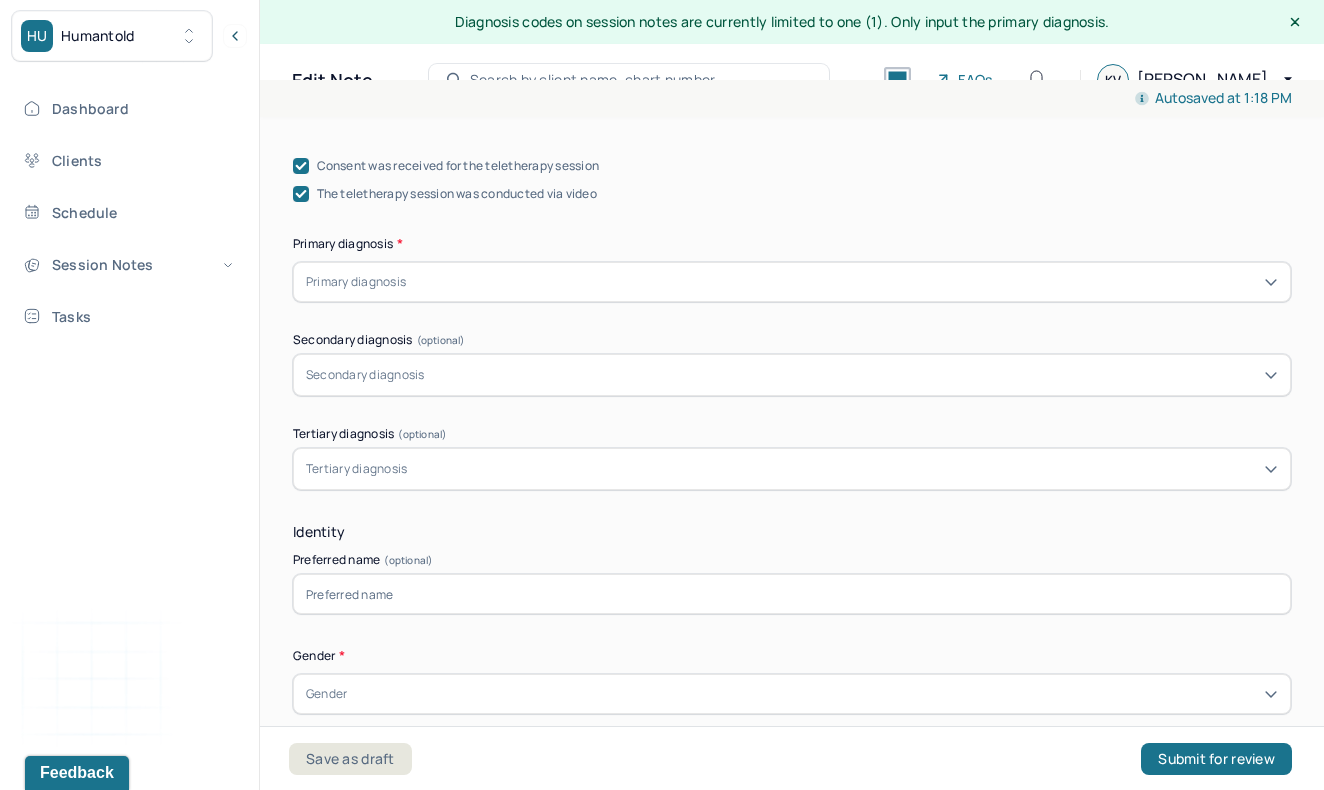 click at bounding box center (844, 282) 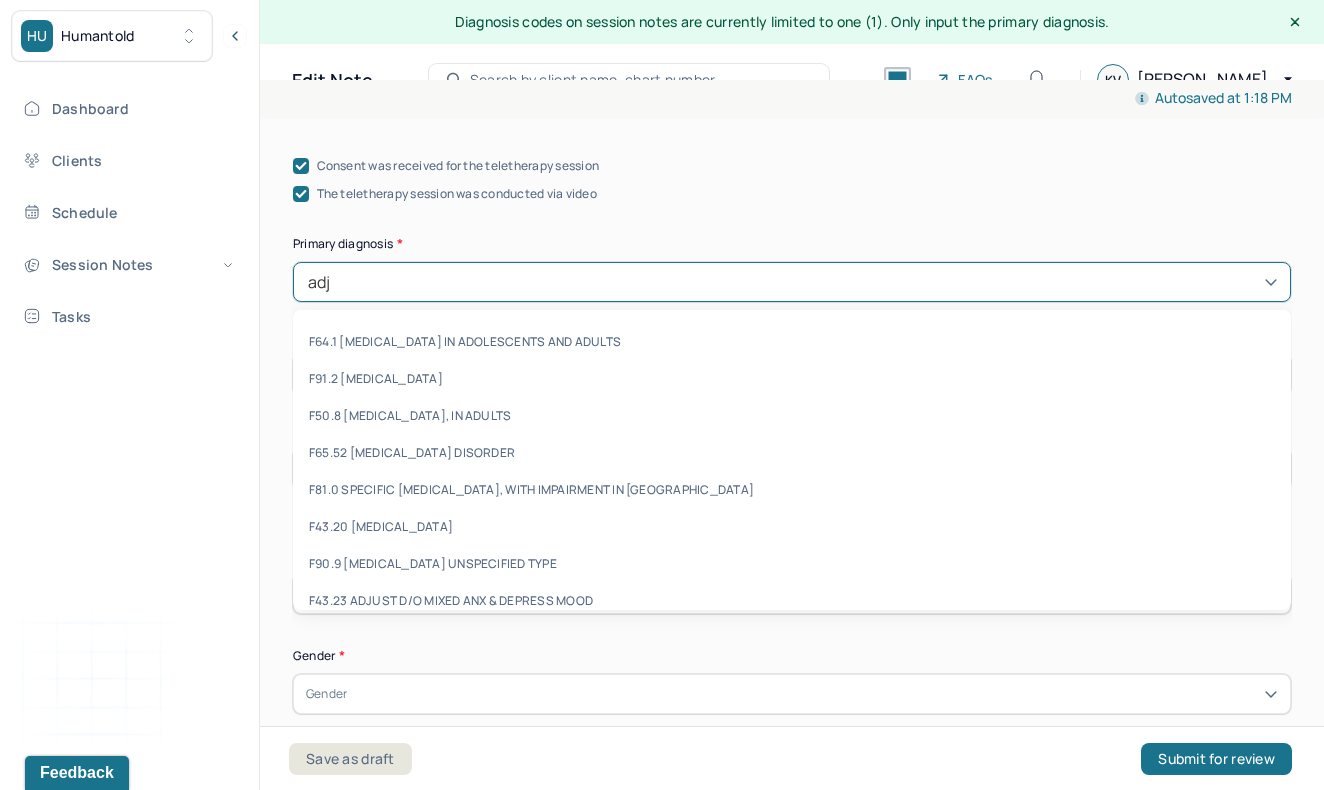 type on "adju" 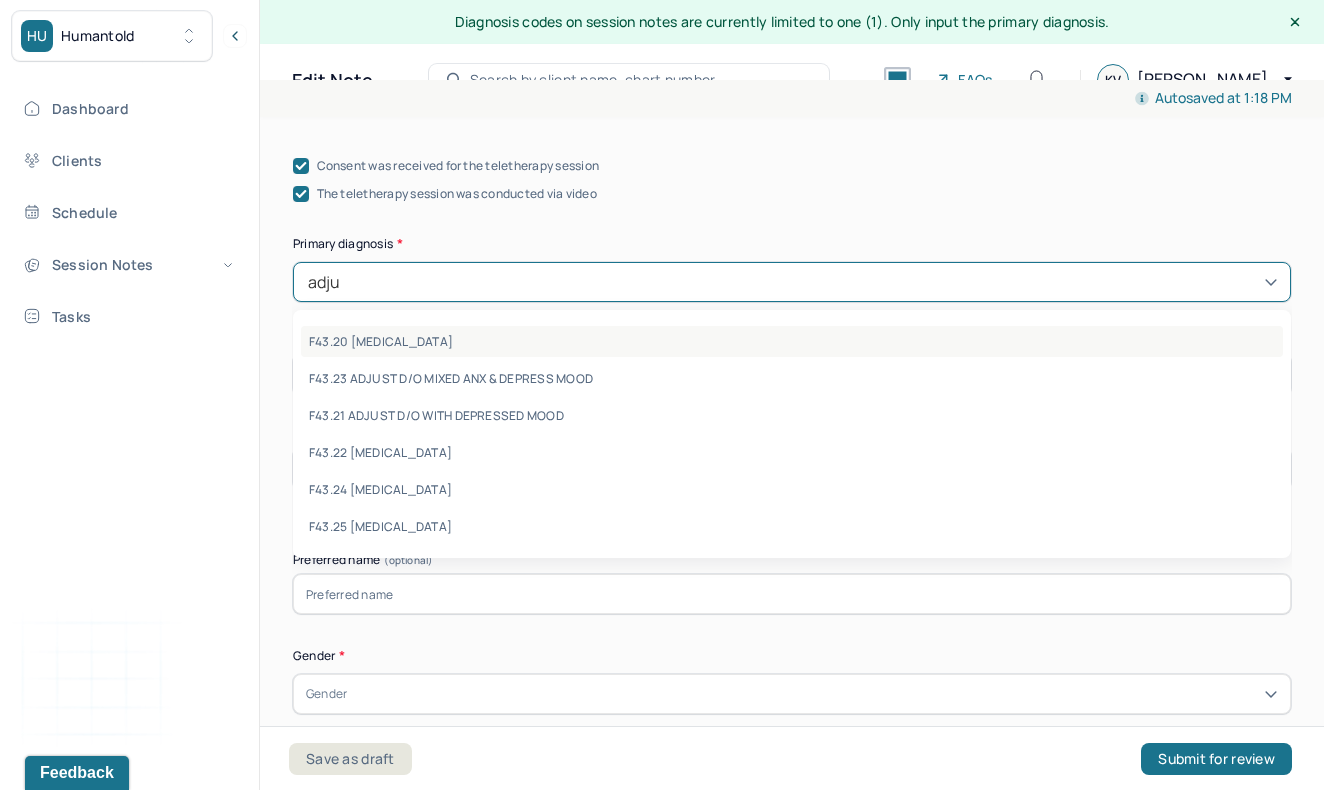 click on "F43.20 [MEDICAL_DATA]" at bounding box center (792, 341) 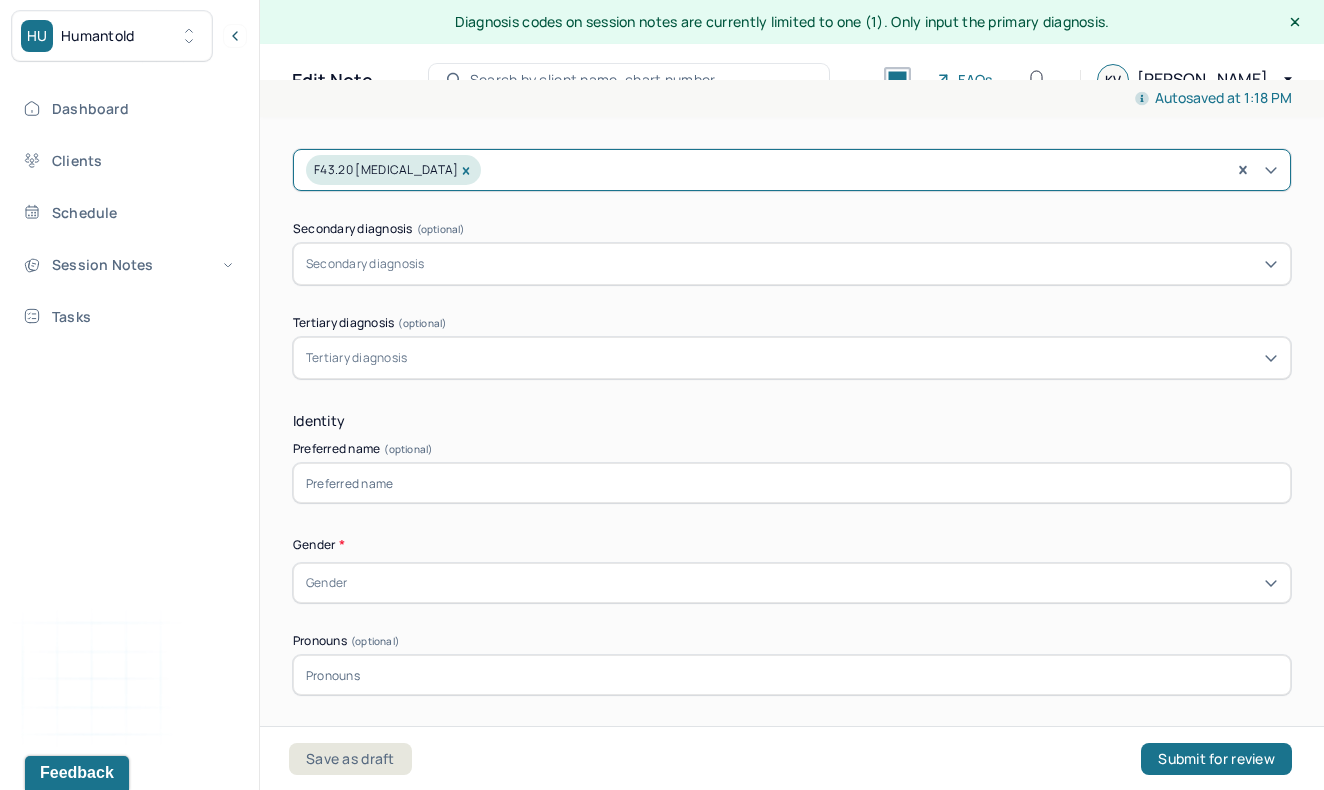 scroll, scrollTop: 786, scrollLeft: 0, axis: vertical 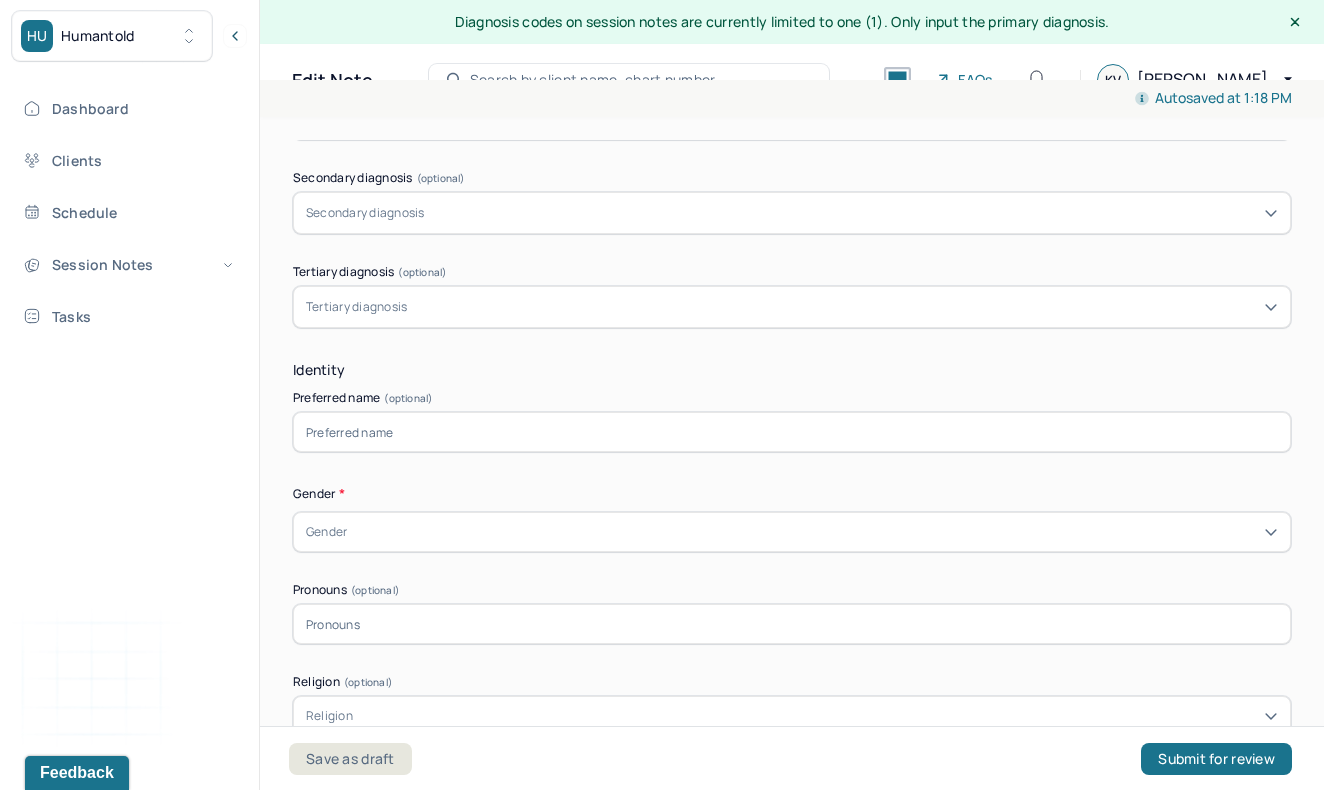click at bounding box center (792, 432) 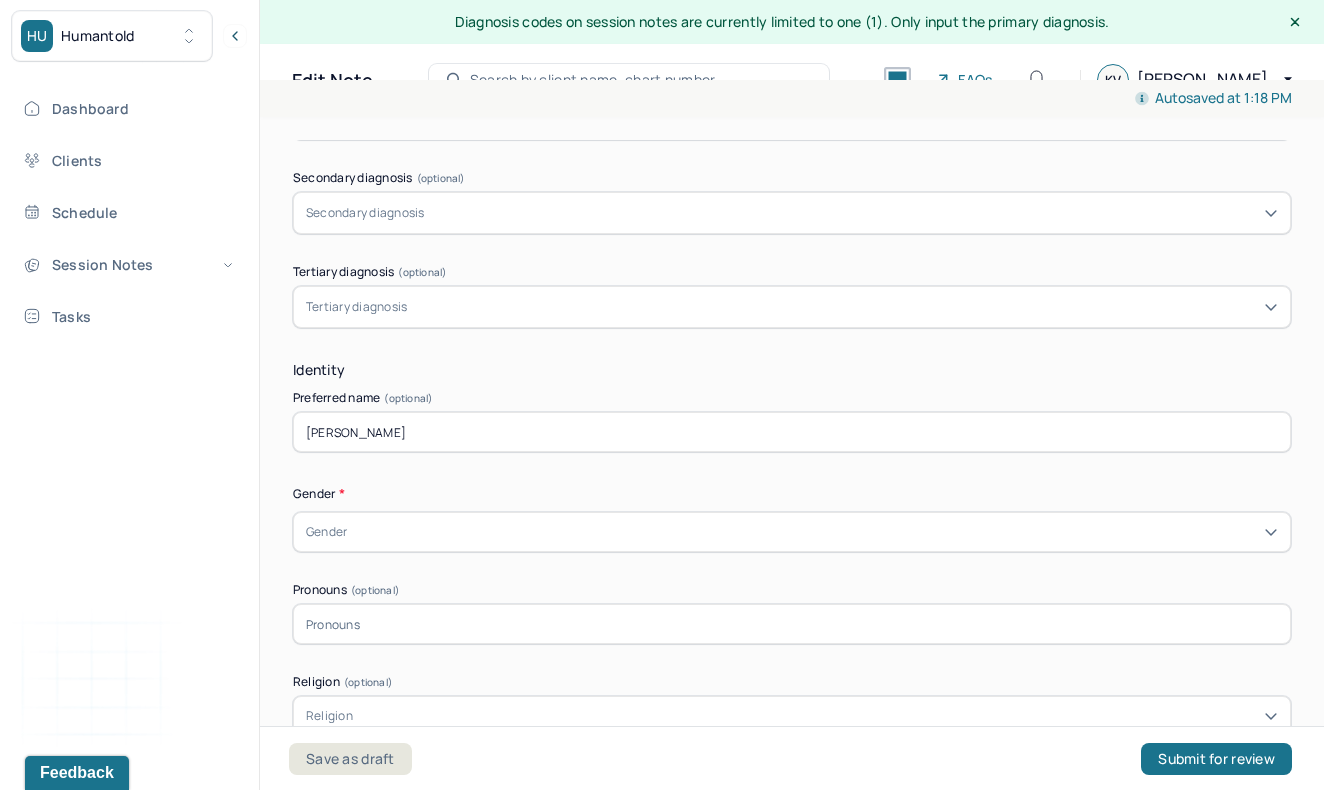 type on "[PERSON_NAME]" 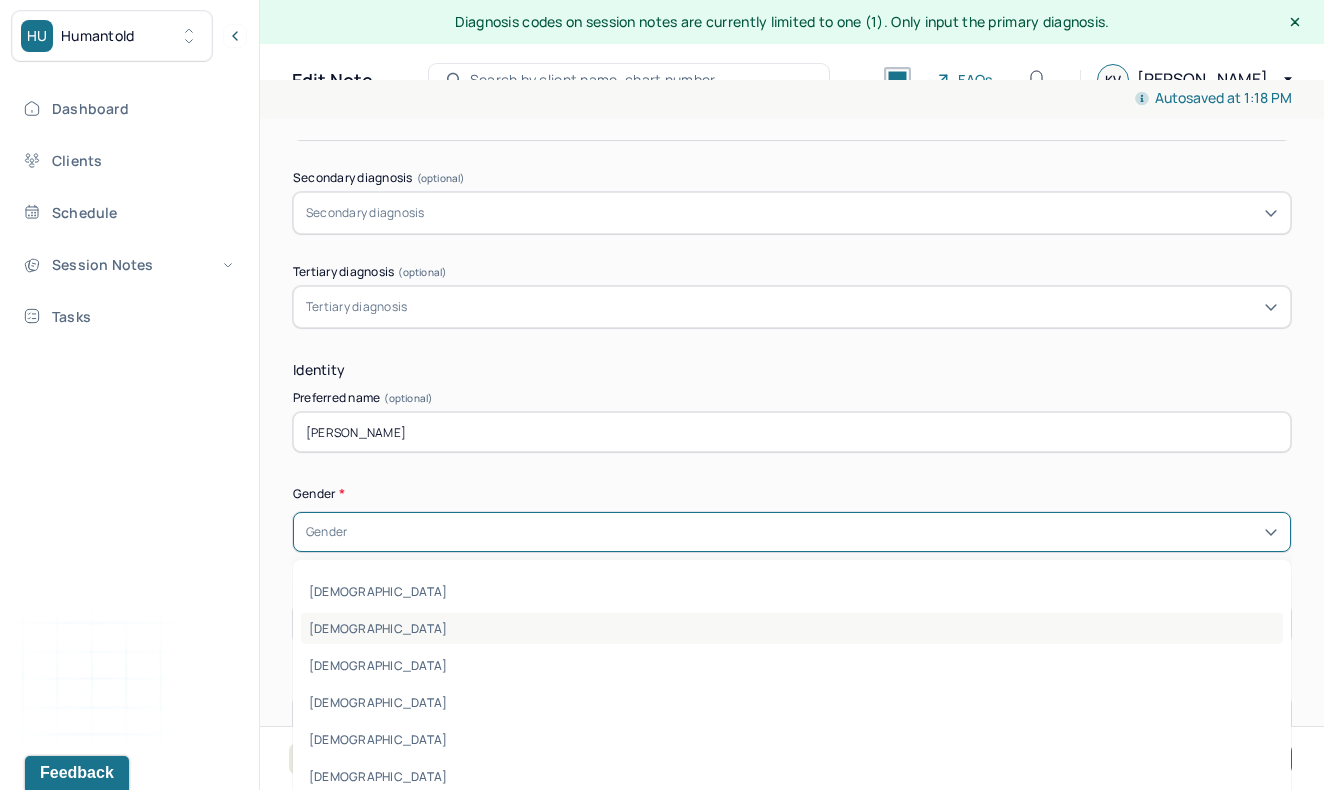 click on "[DEMOGRAPHIC_DATA]" at bounding box center (792, 628) 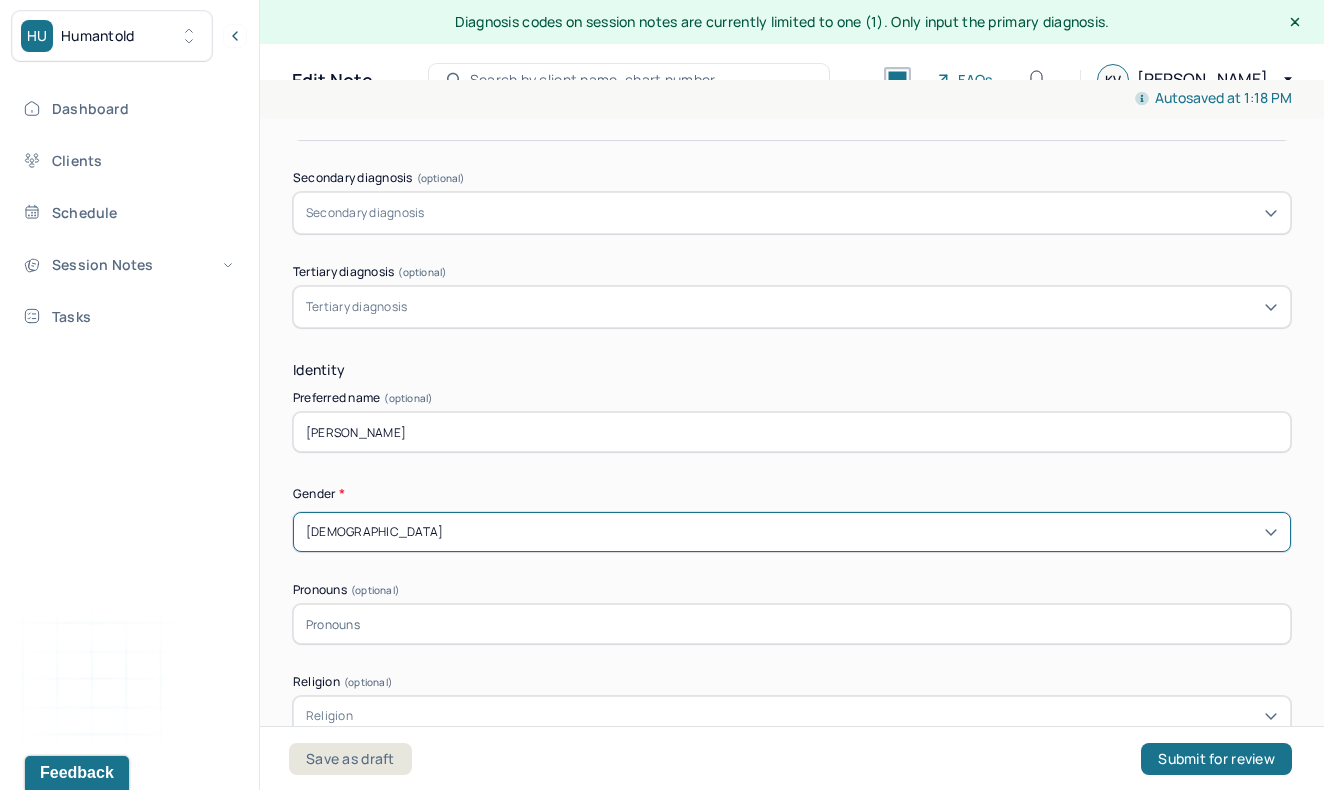 click at bounding box center [792, 624] 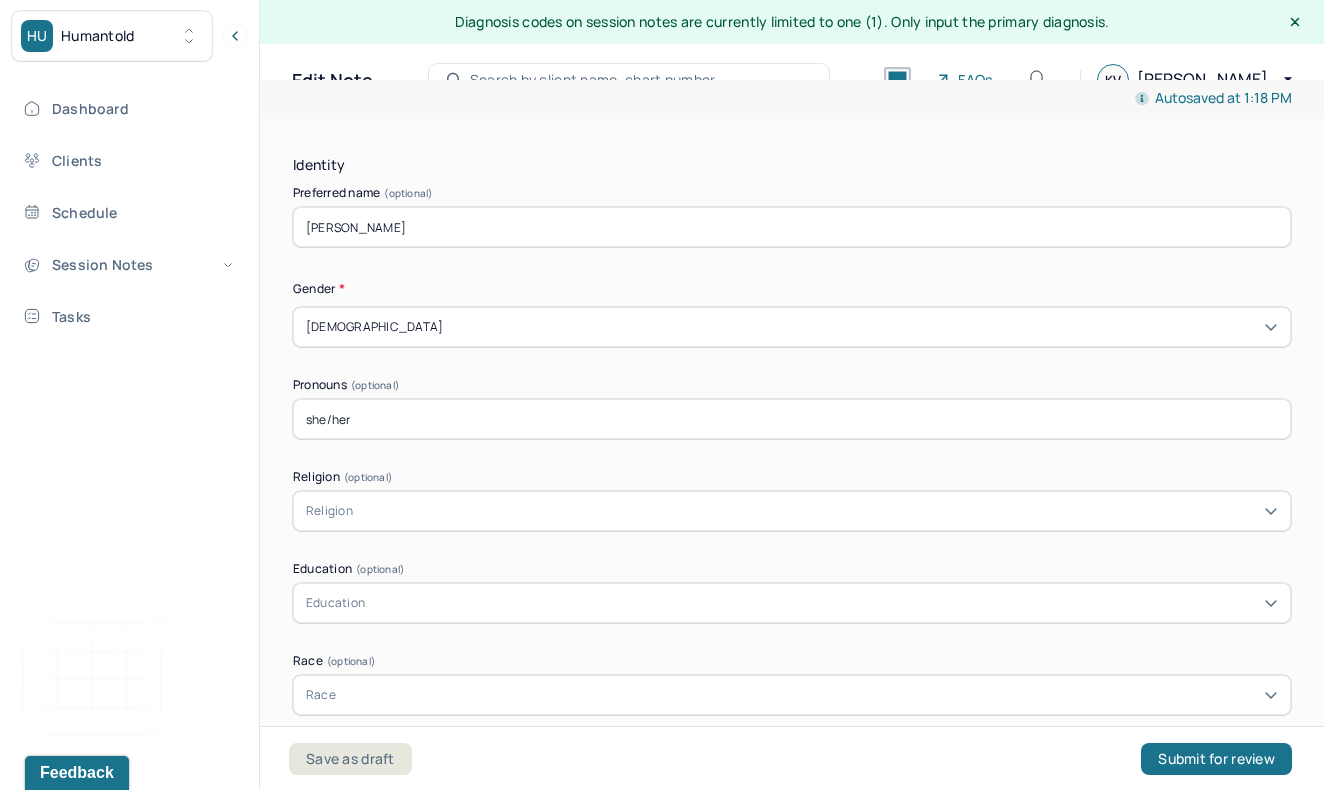 scroll, scrollTop: 993, scrollLeft: 0, axis: vertical 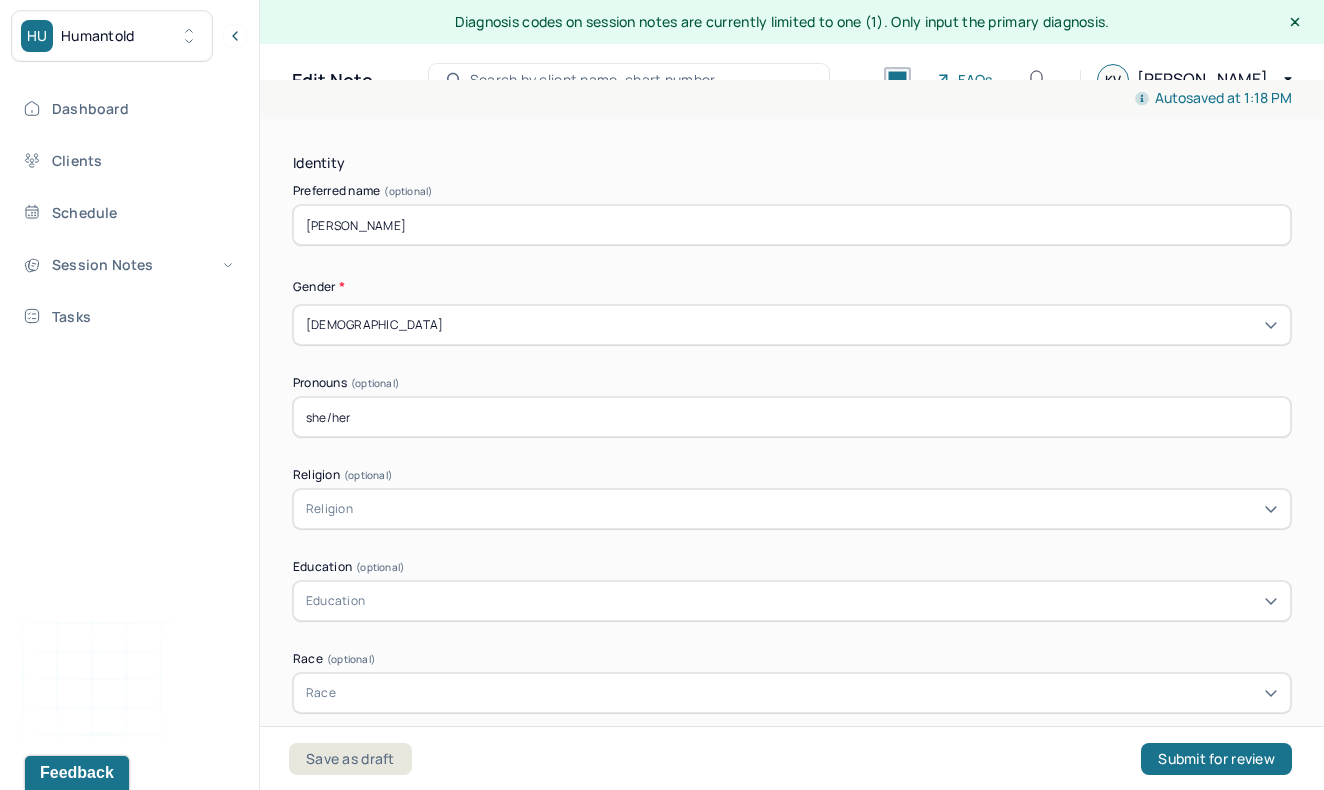 type on "she/her" 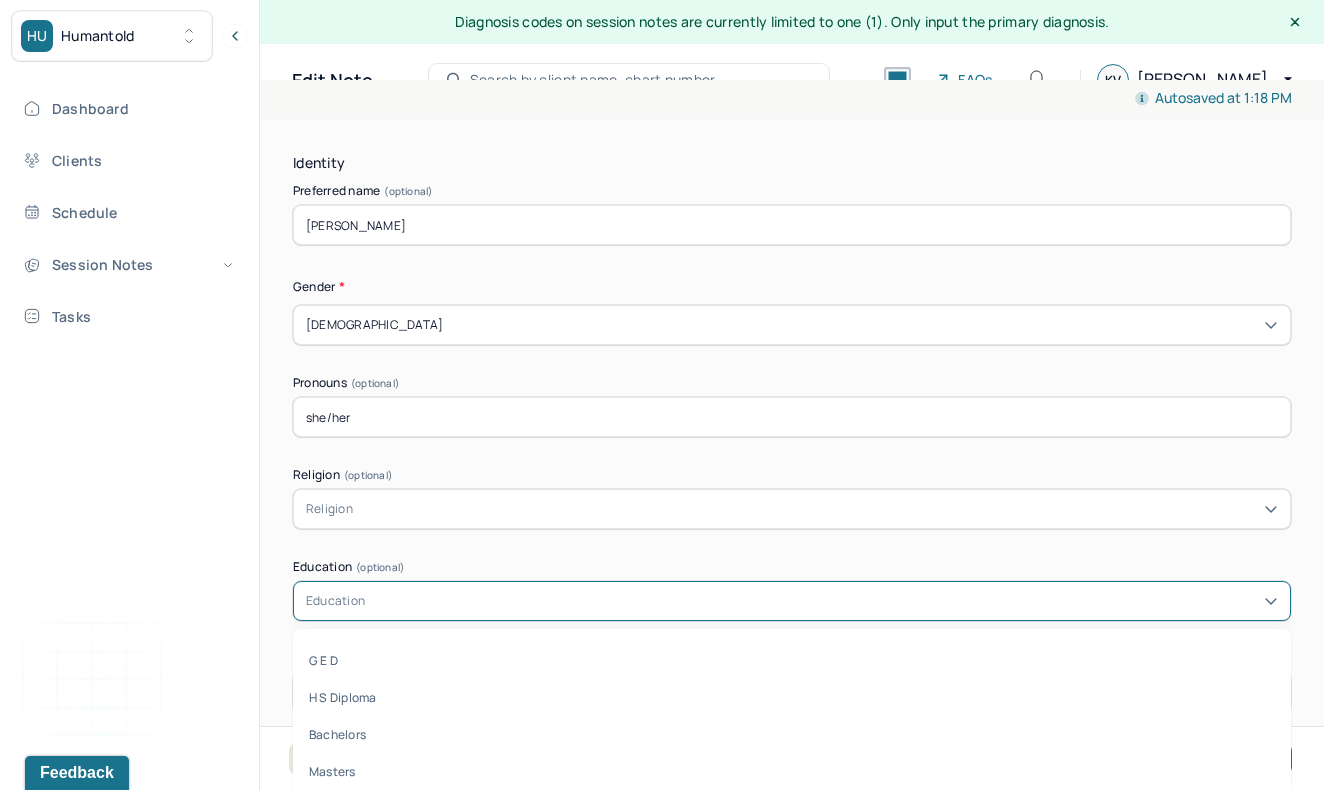 click on "Education" at bounding box center [335, 601] 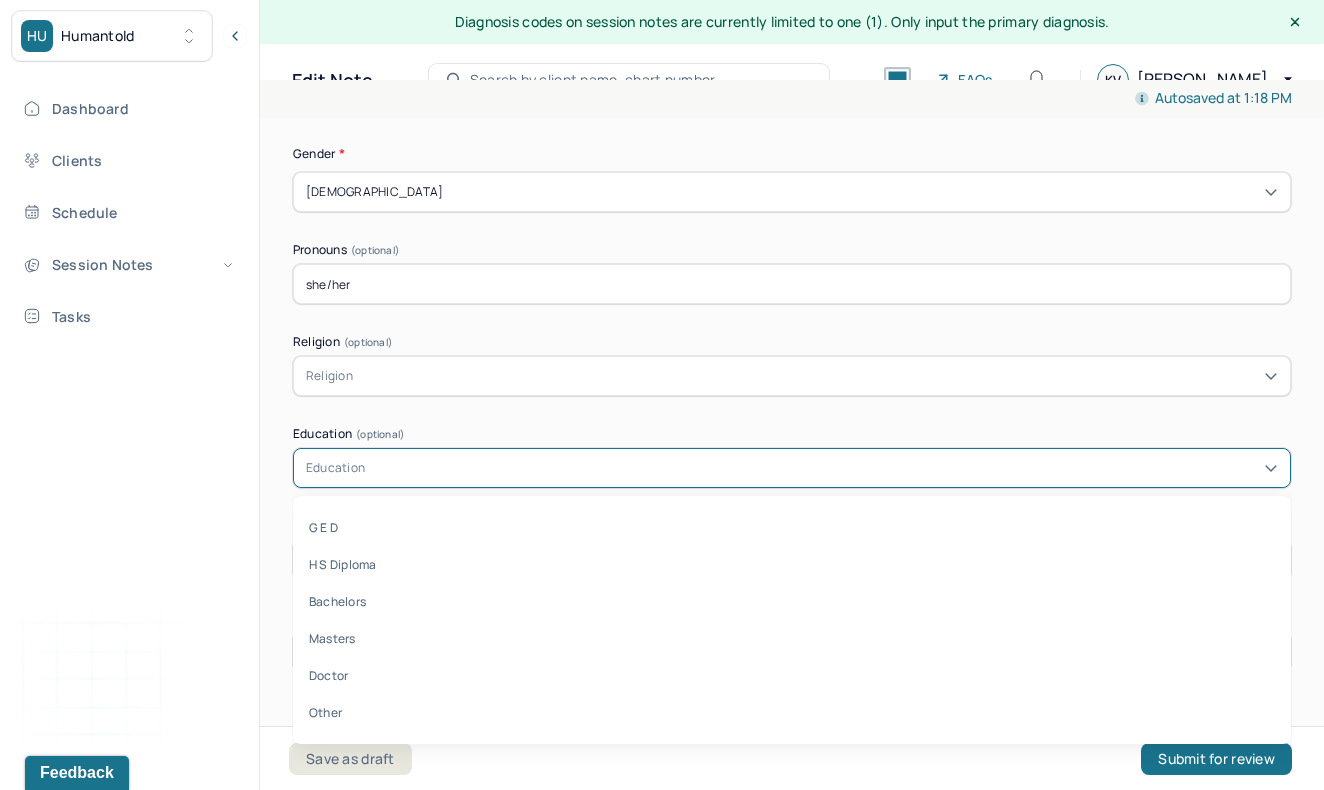 scroll, scrollTop: 1146, scrollLeft: 0, axis: vertical 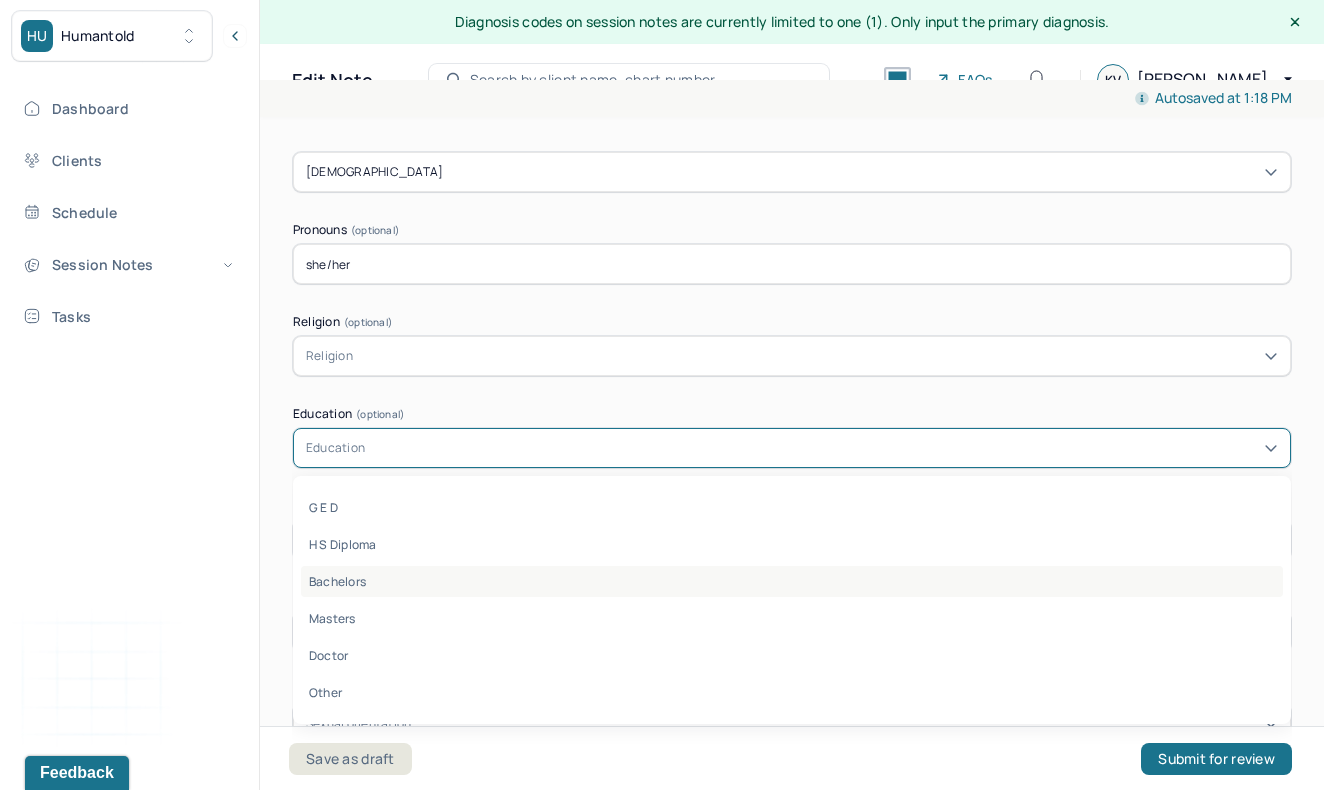 click on "Bachelors" at bounding box center (792, 581) 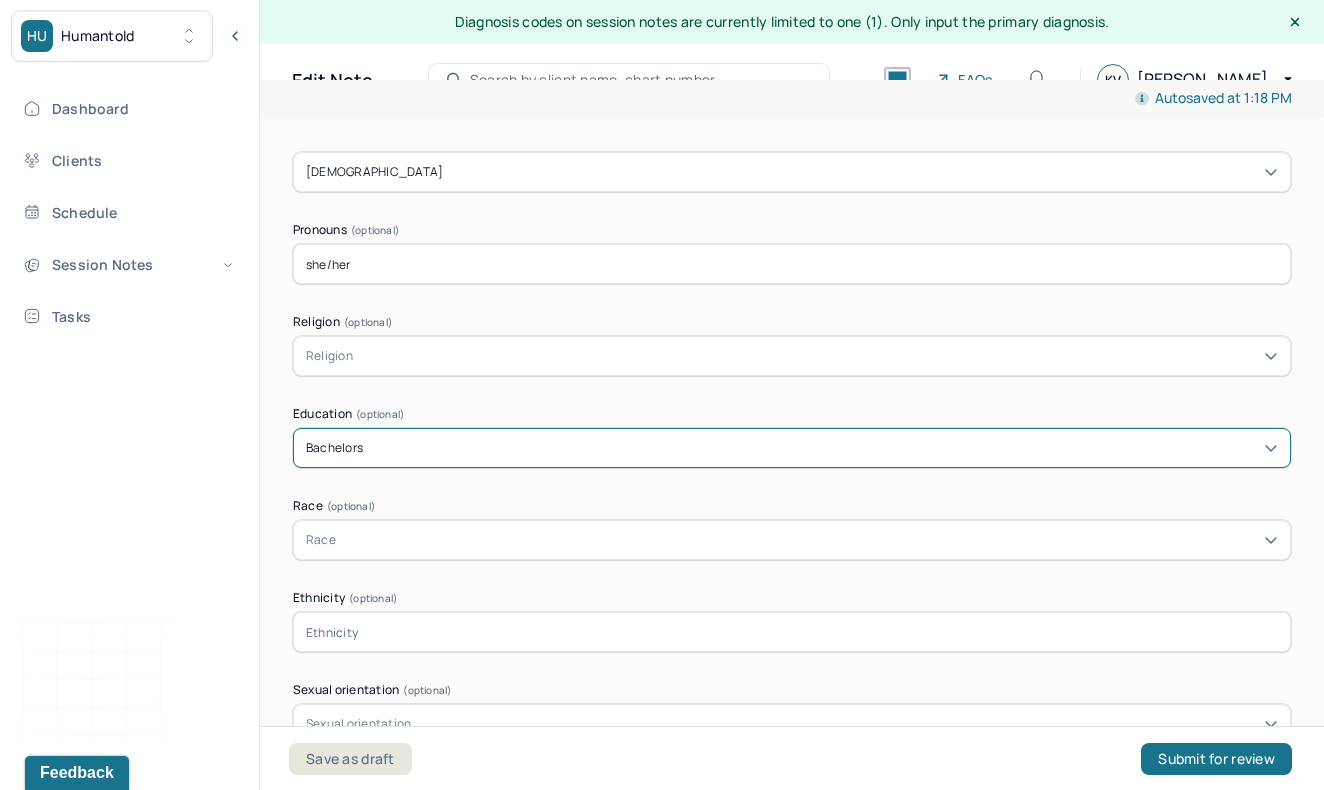 click on "Race" at bounding box center (792, 540) 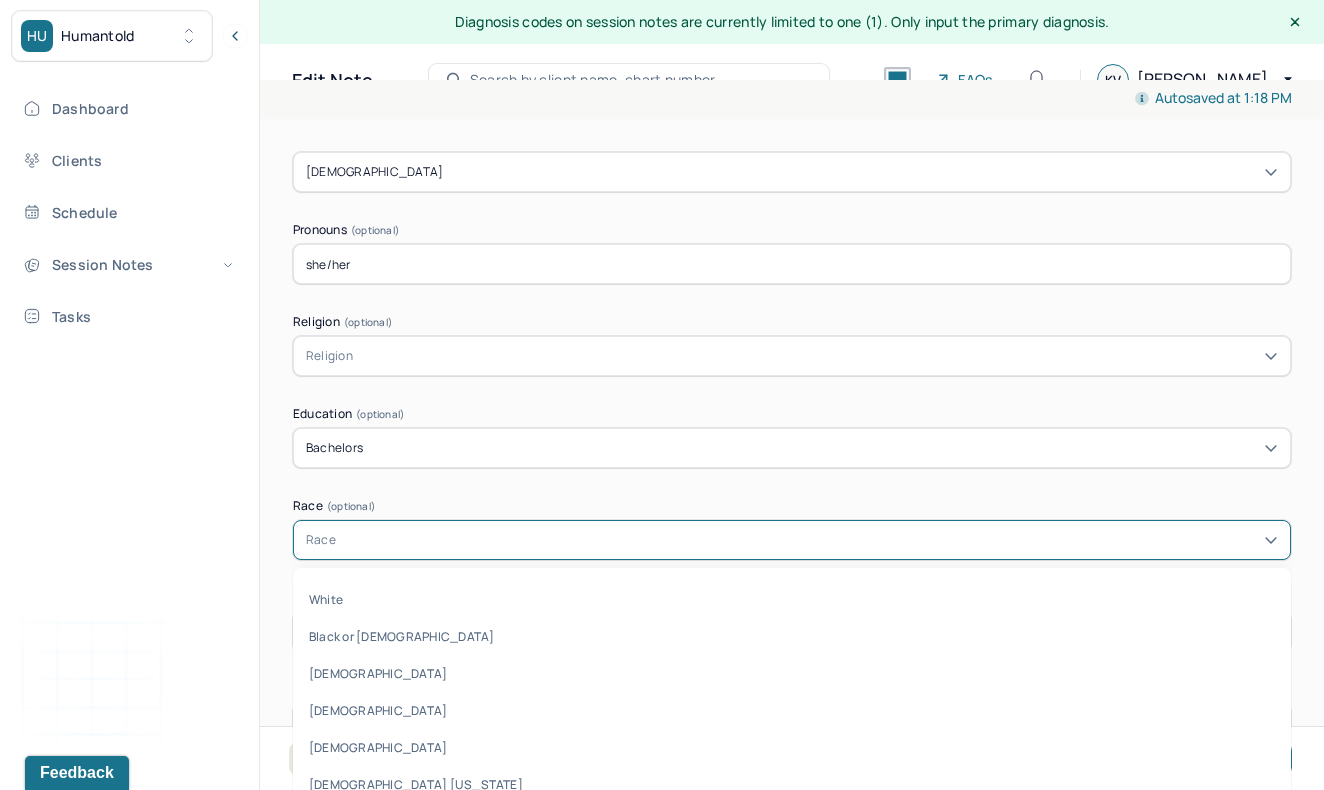 scroll, scrollTop: 1180, scrollLeft: 0, axis: vertical 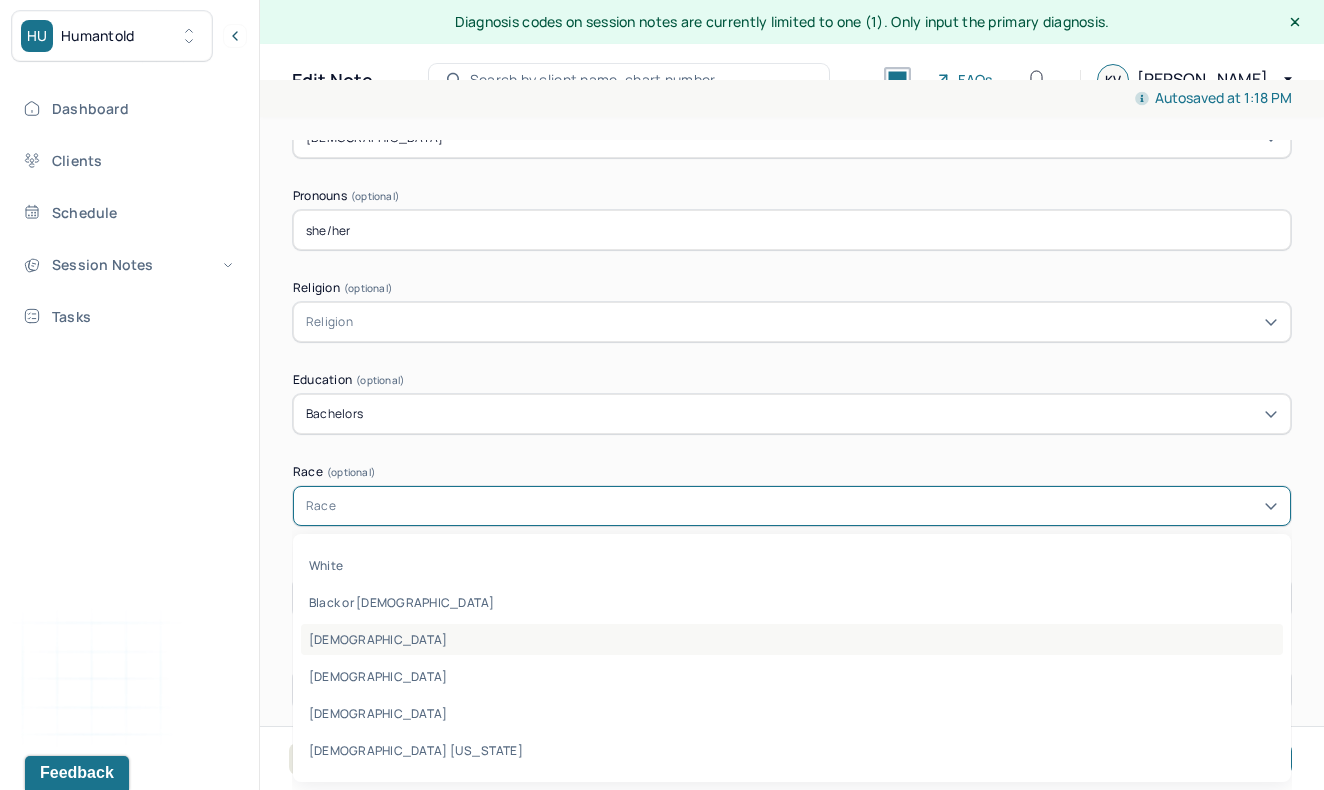 click on "[DEMOGRAPHIC_DATA]" at bounding box center (792, 639) 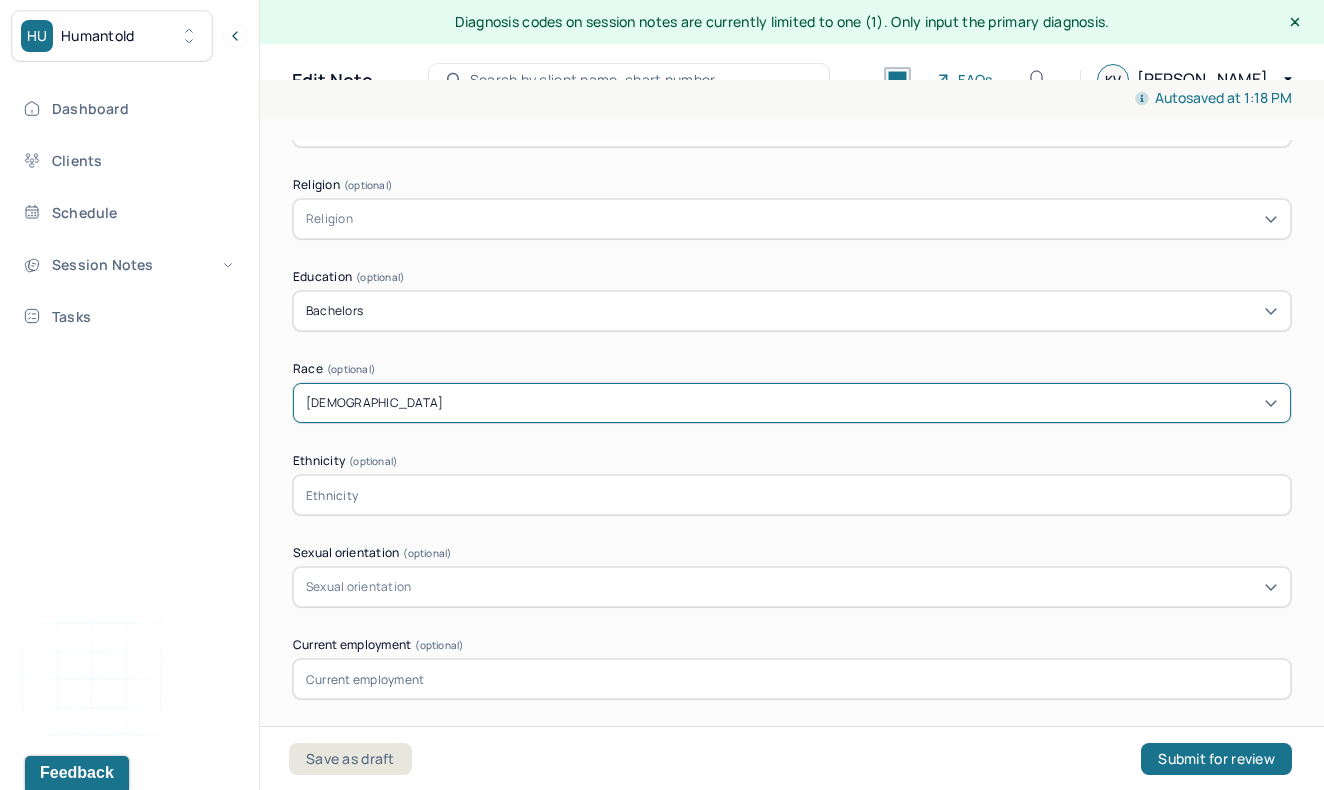 scroll, scrollTop: 1316, scrollLeft: 0, axis: vertical 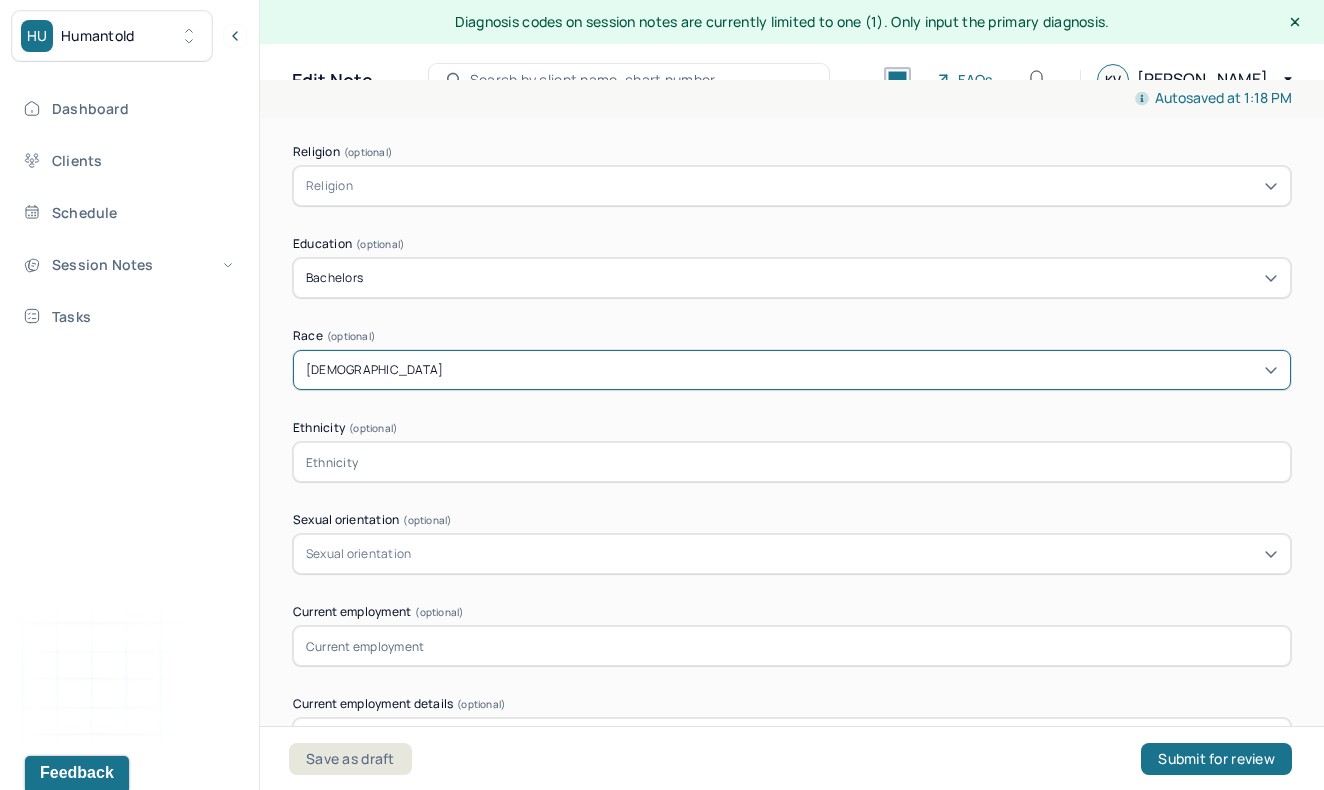 click at bounding box center [792, 462] 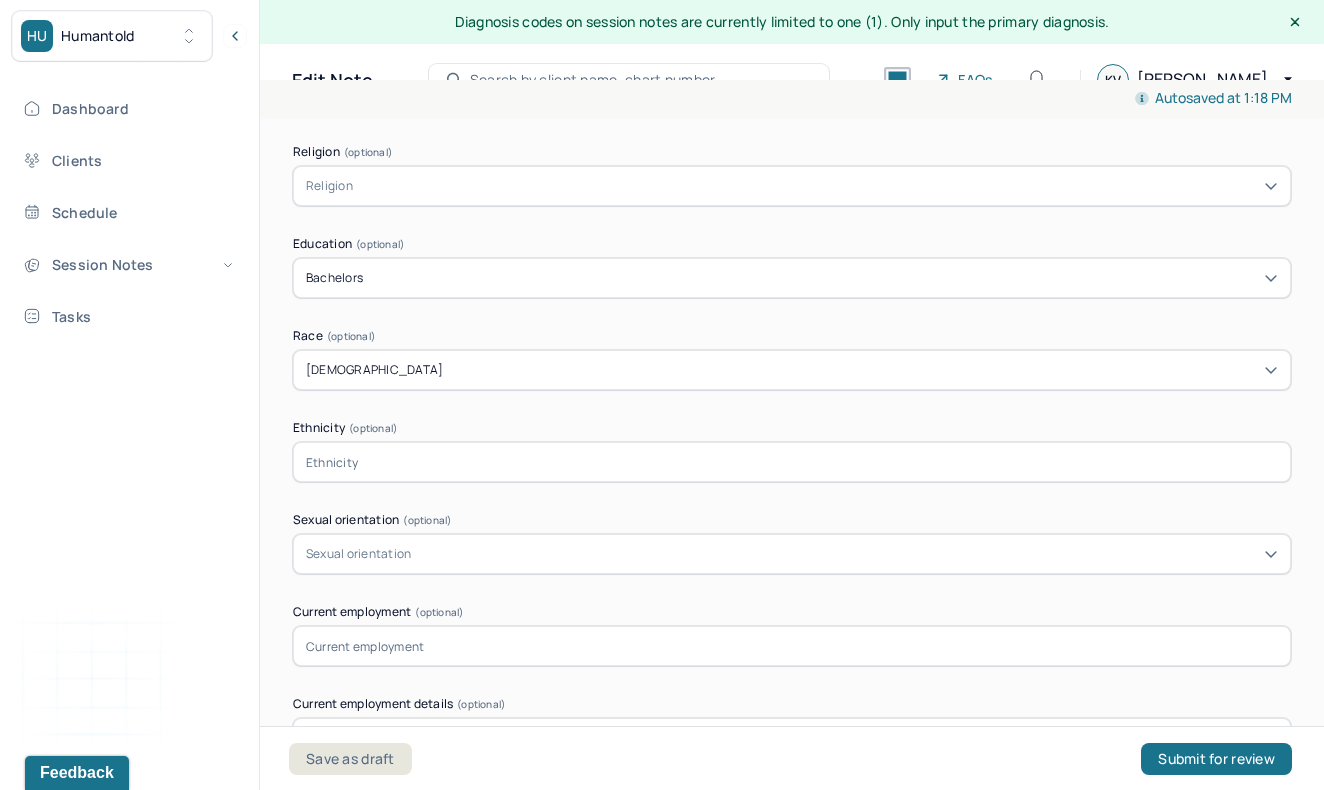 click on "Sexual orientation" at bounding box center (358, 554) 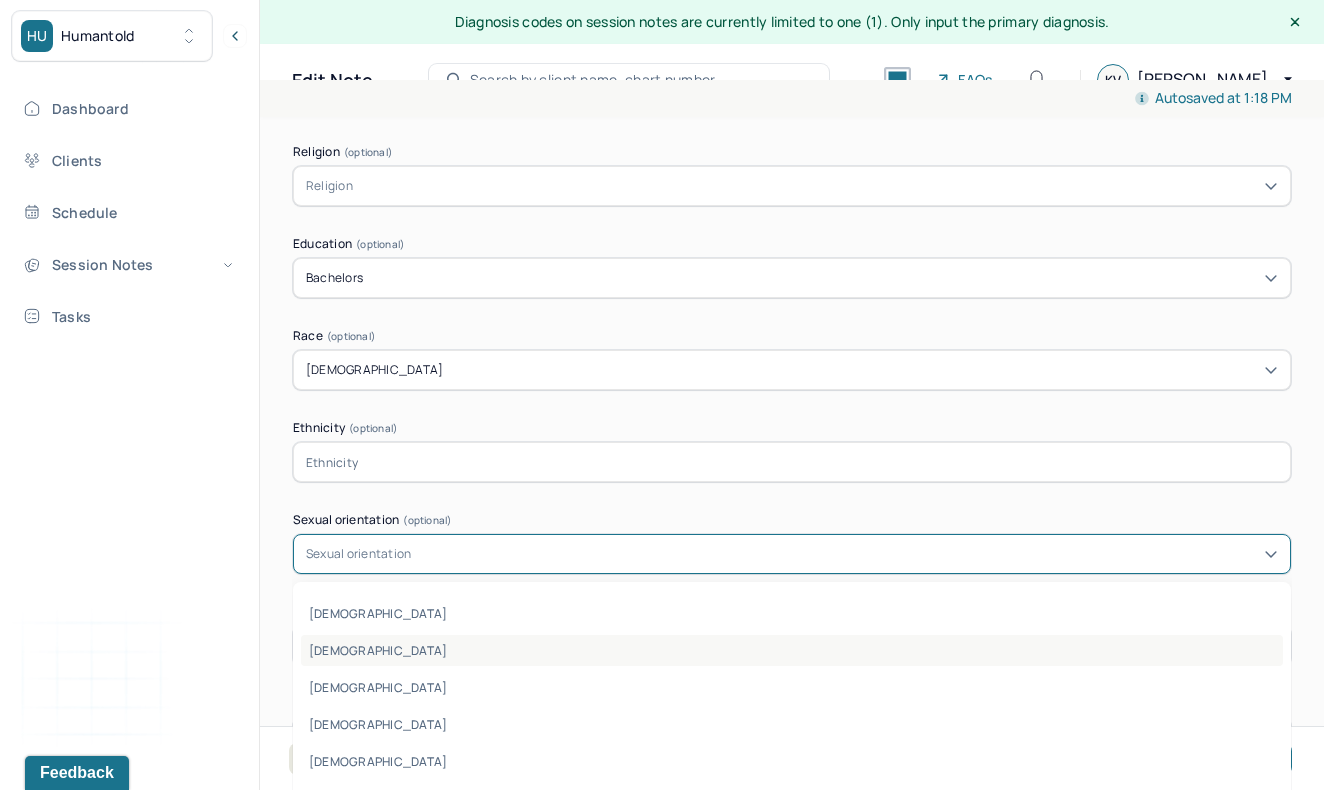 click on "[DEMOGRAPHIC_DATA]" at bounding box center [792, 650] 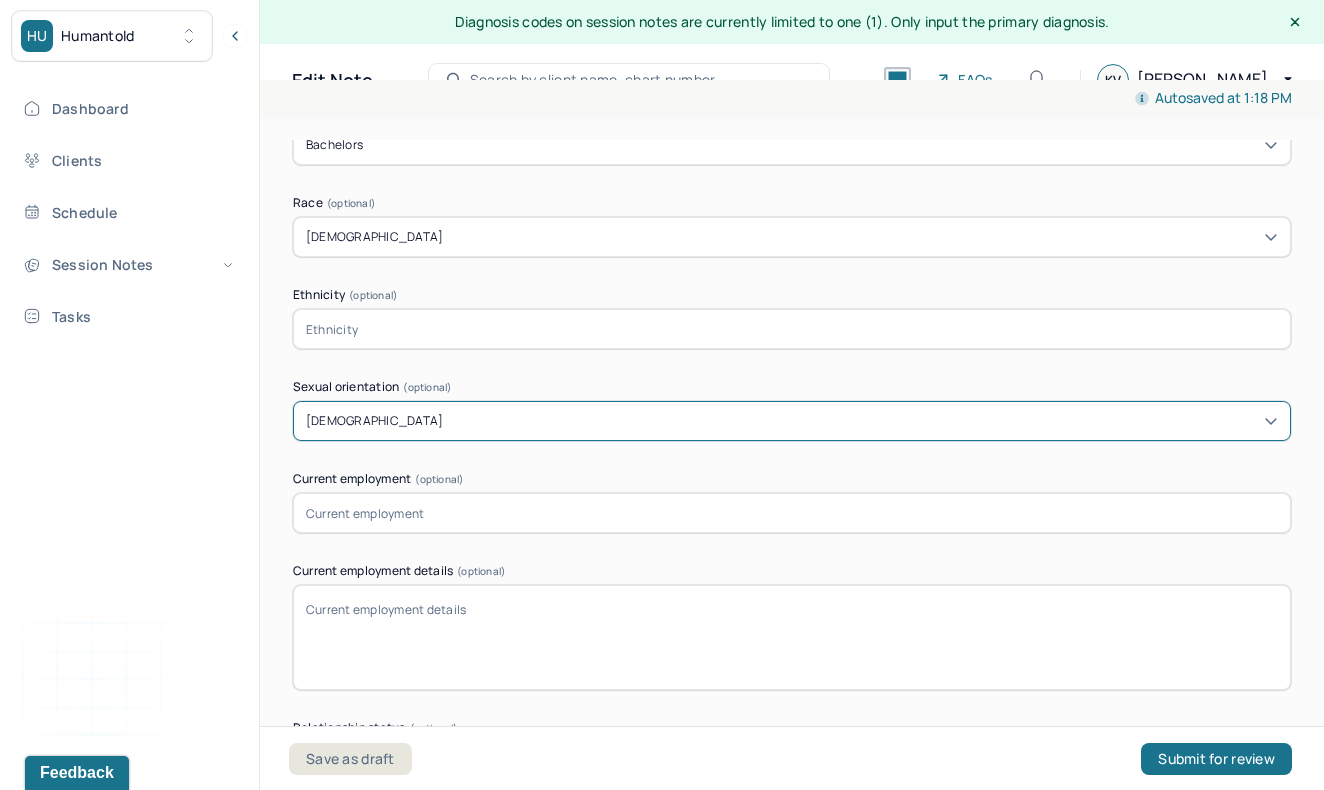 scroll, scrollTop: 1450, scrollLeft: 0, axis: vertical 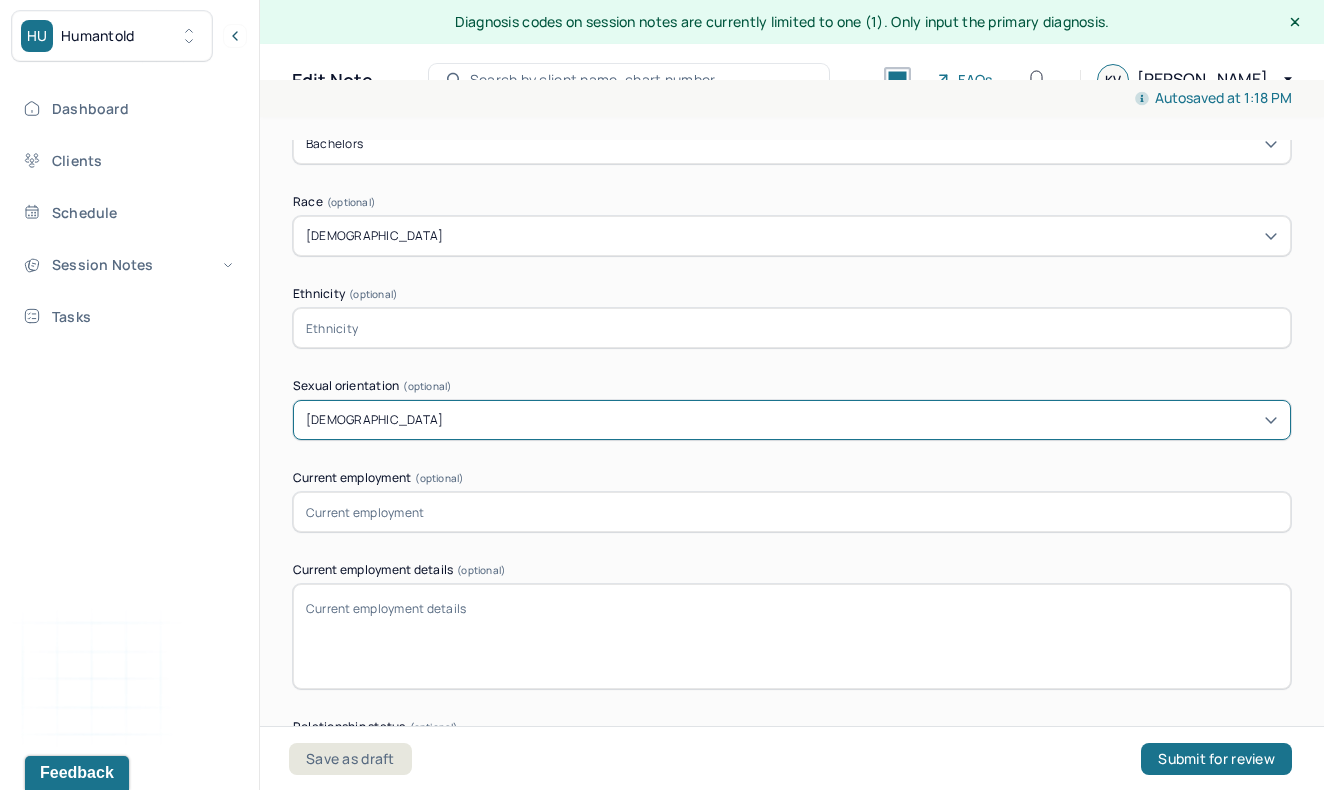 click at bounding box center (792, 512) 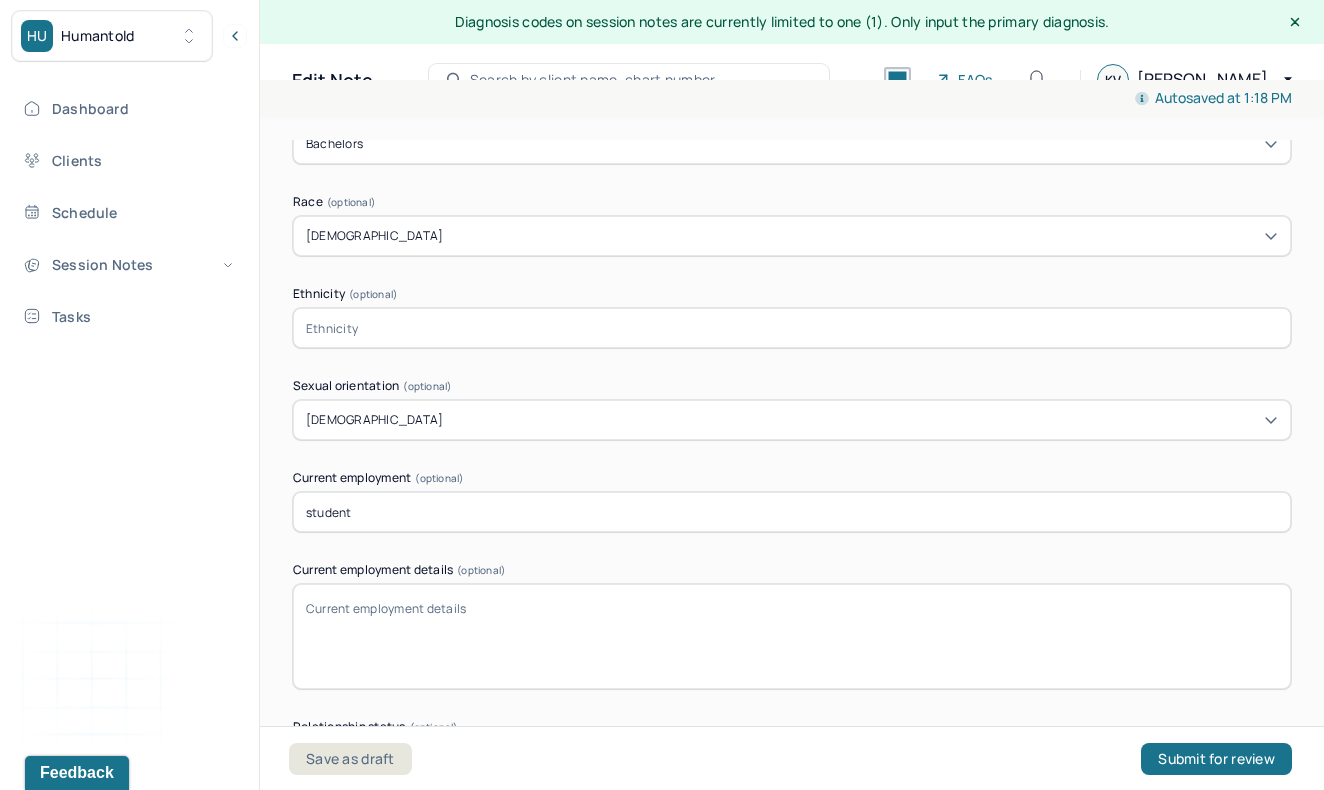 type on "student" 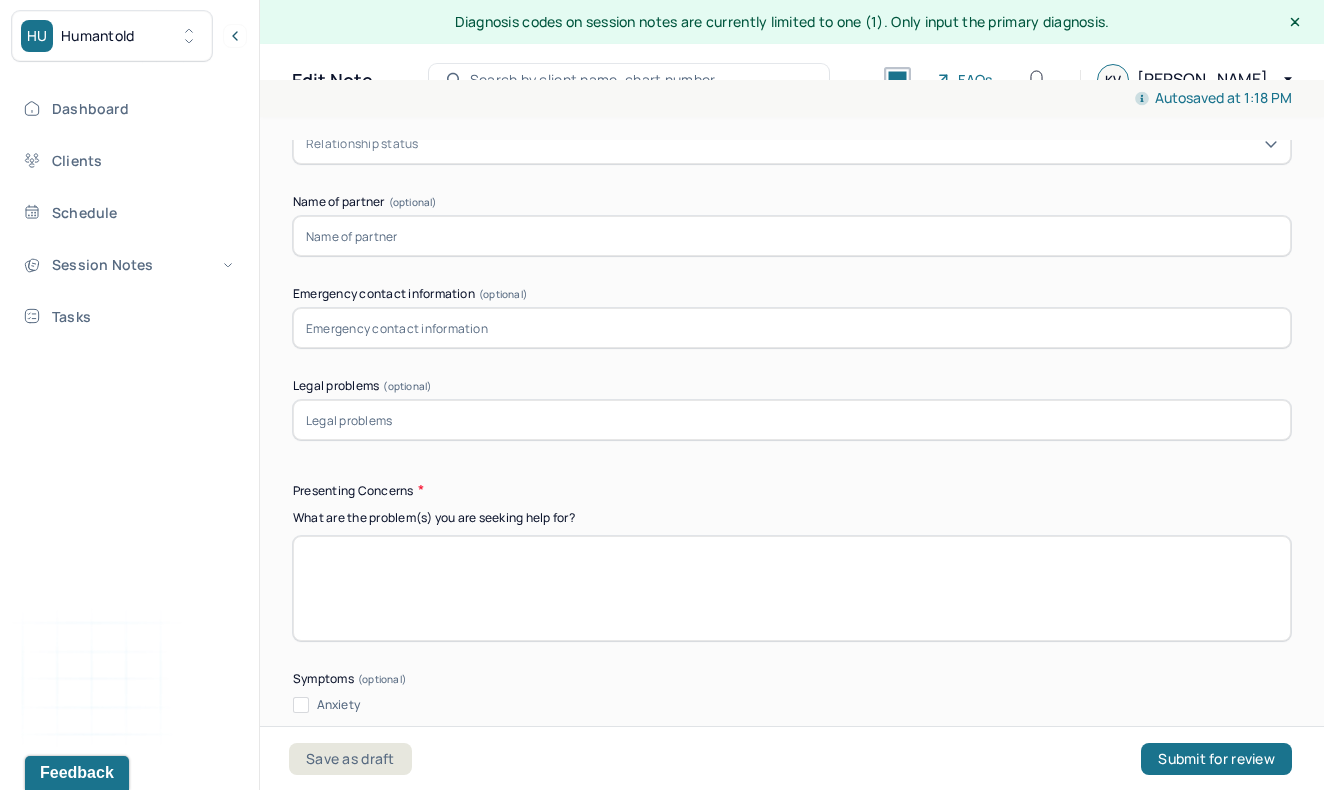 scroll, scrollTop: 2082, scrollLeft: 0, axis: vertical 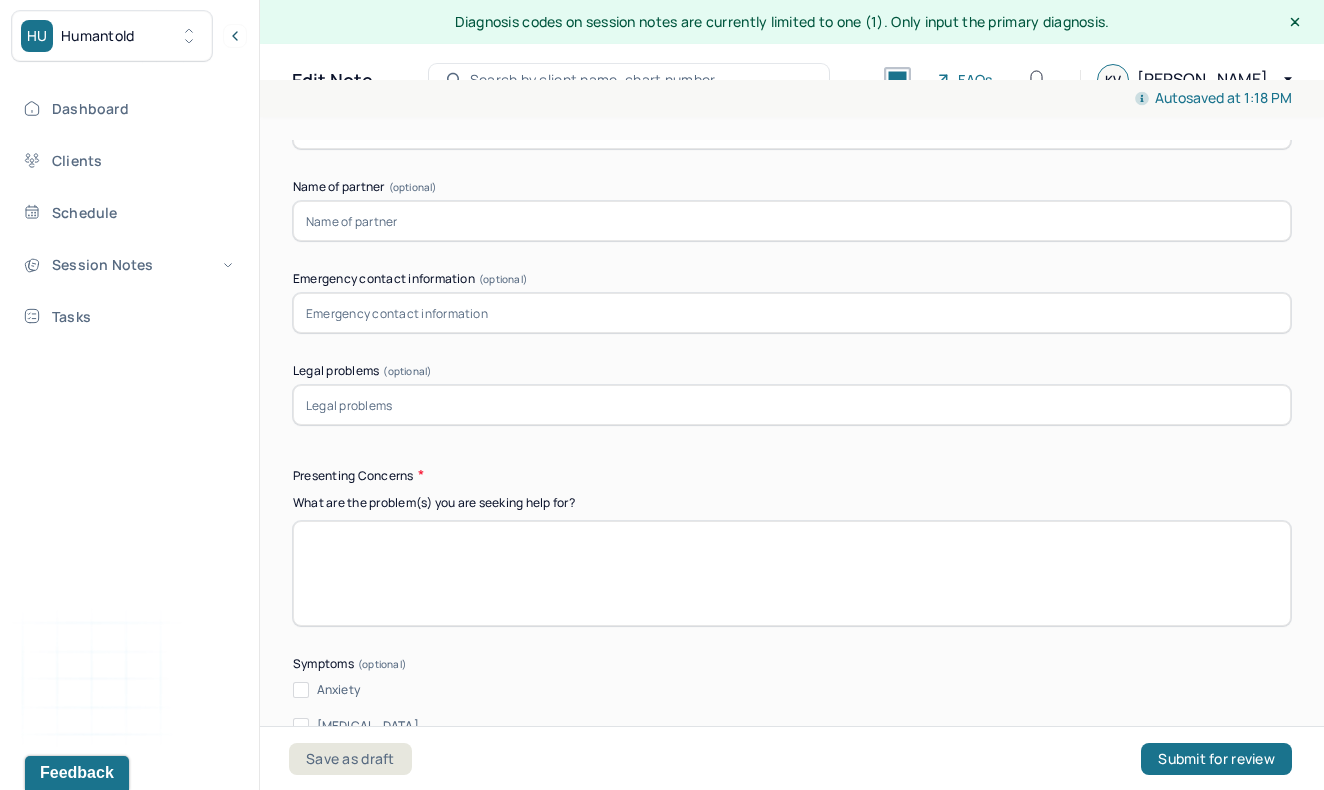 type on "student" 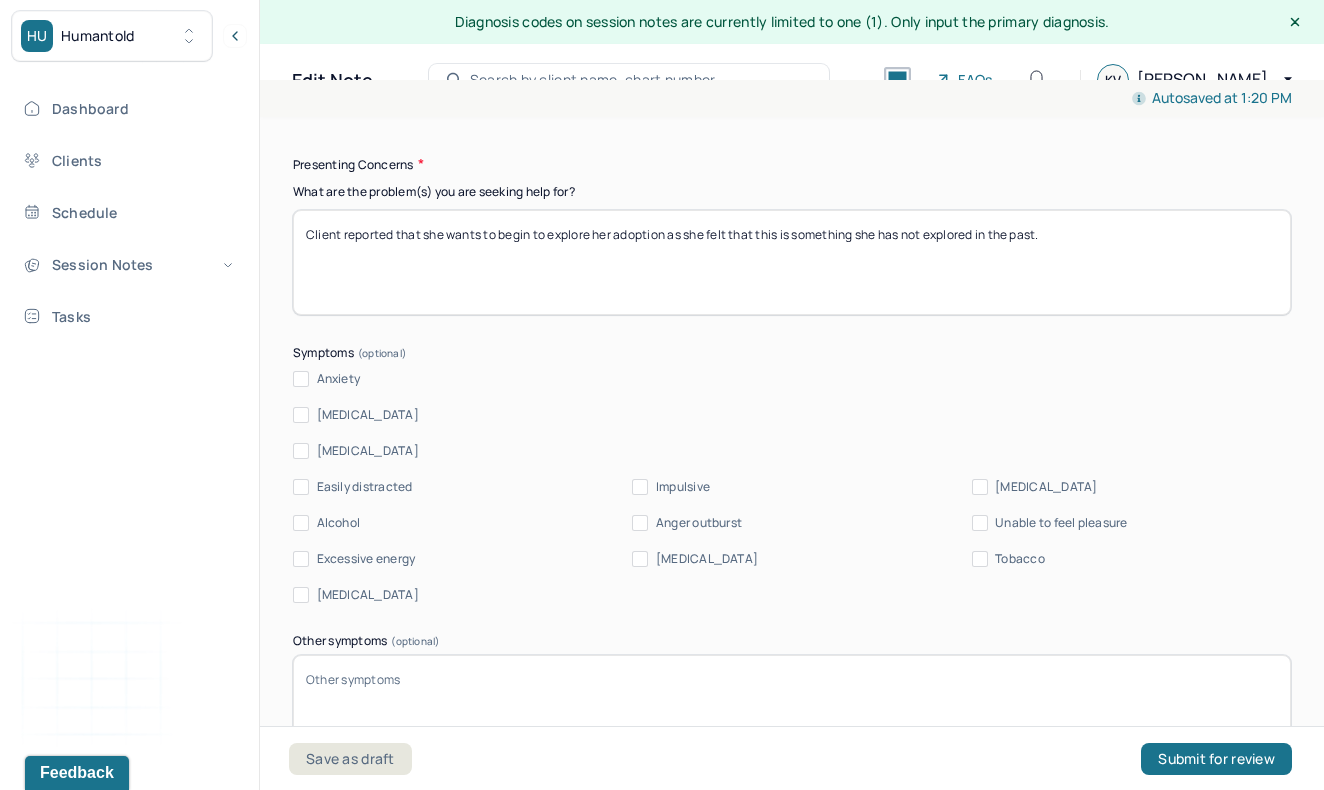 scroll, scrollTop: 2396, scrollLeft: 0, axis: vertical 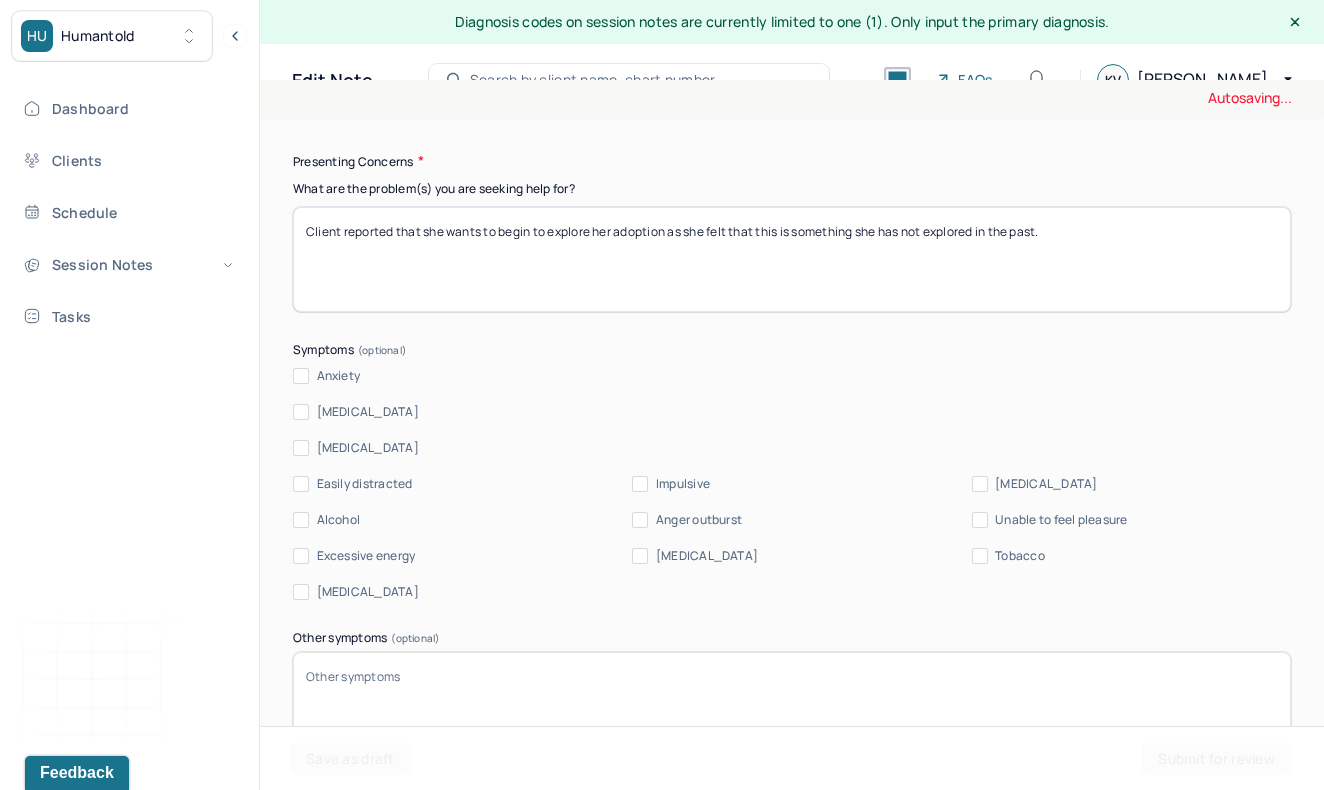 type on "Client reported that she wants to begin to explore her adoption as she felt that this is something she has not explored in the past." 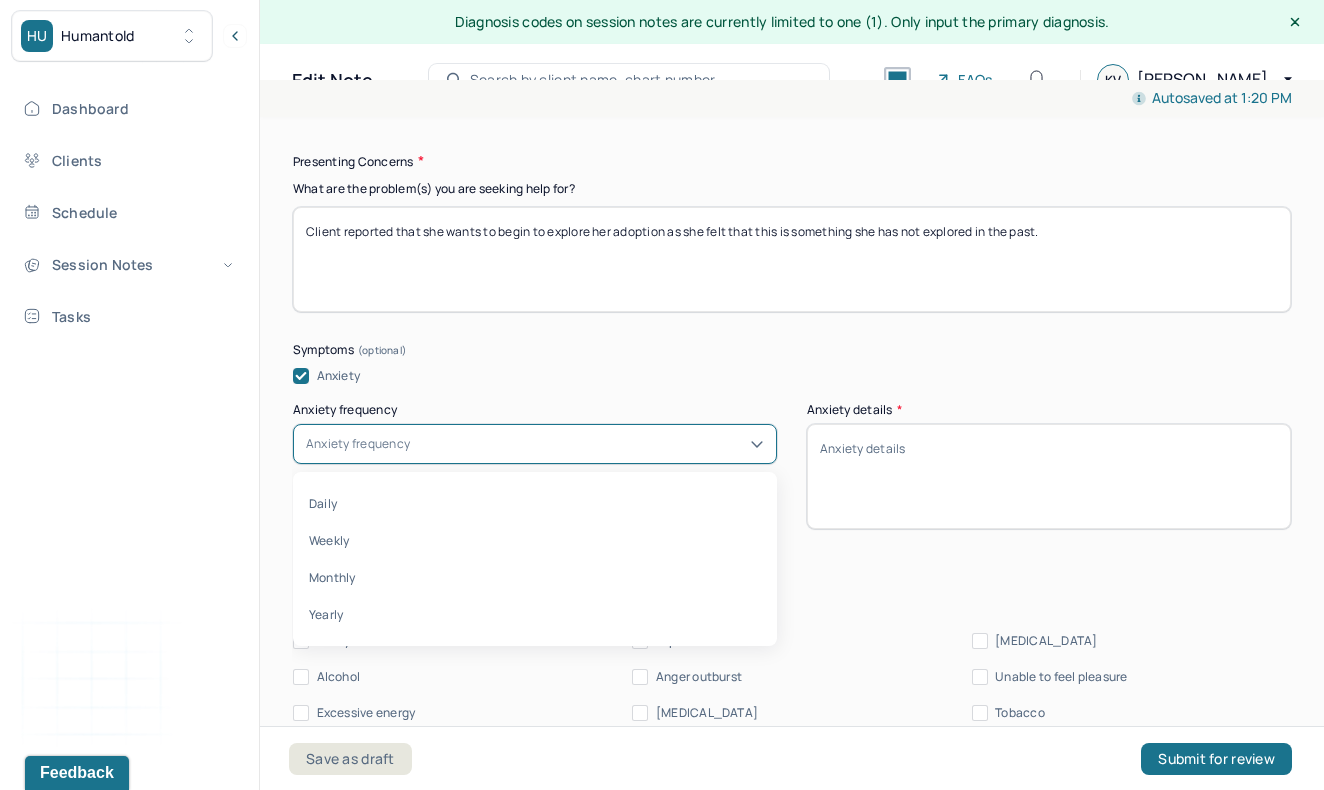 click on "Anxiety frequency" at bounding box center [535, 444] 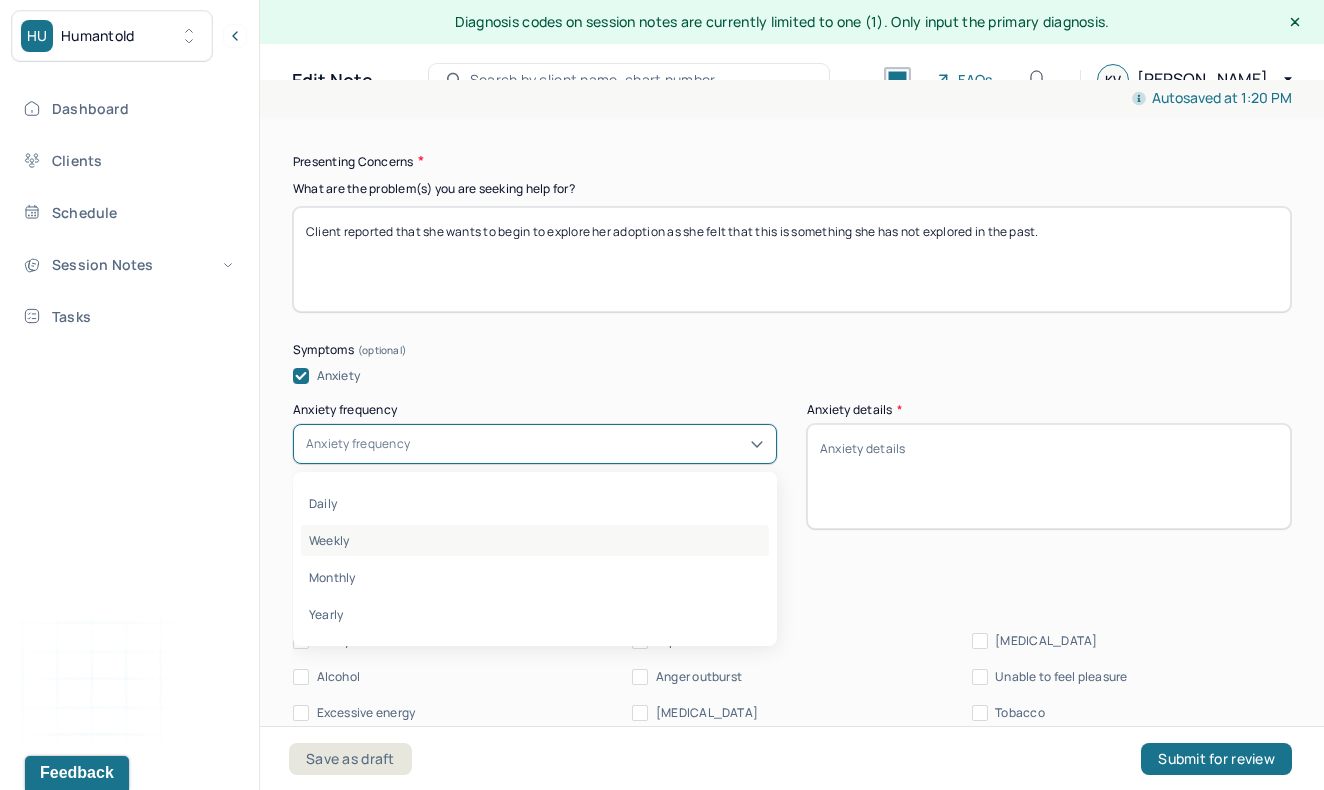 click on "Weekly" at bounding box center [535, 540] 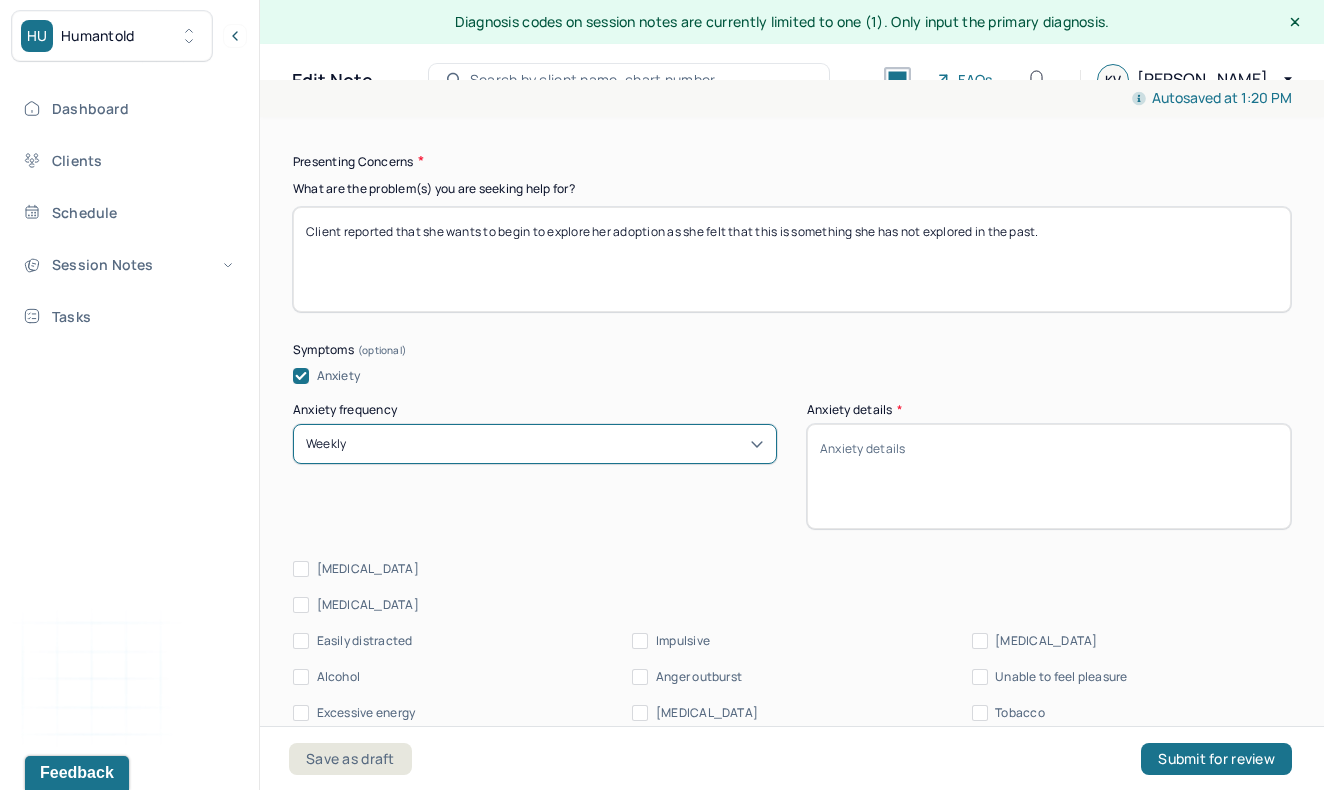 click on "Anxiety details *" at bounding box center [1049, 476] 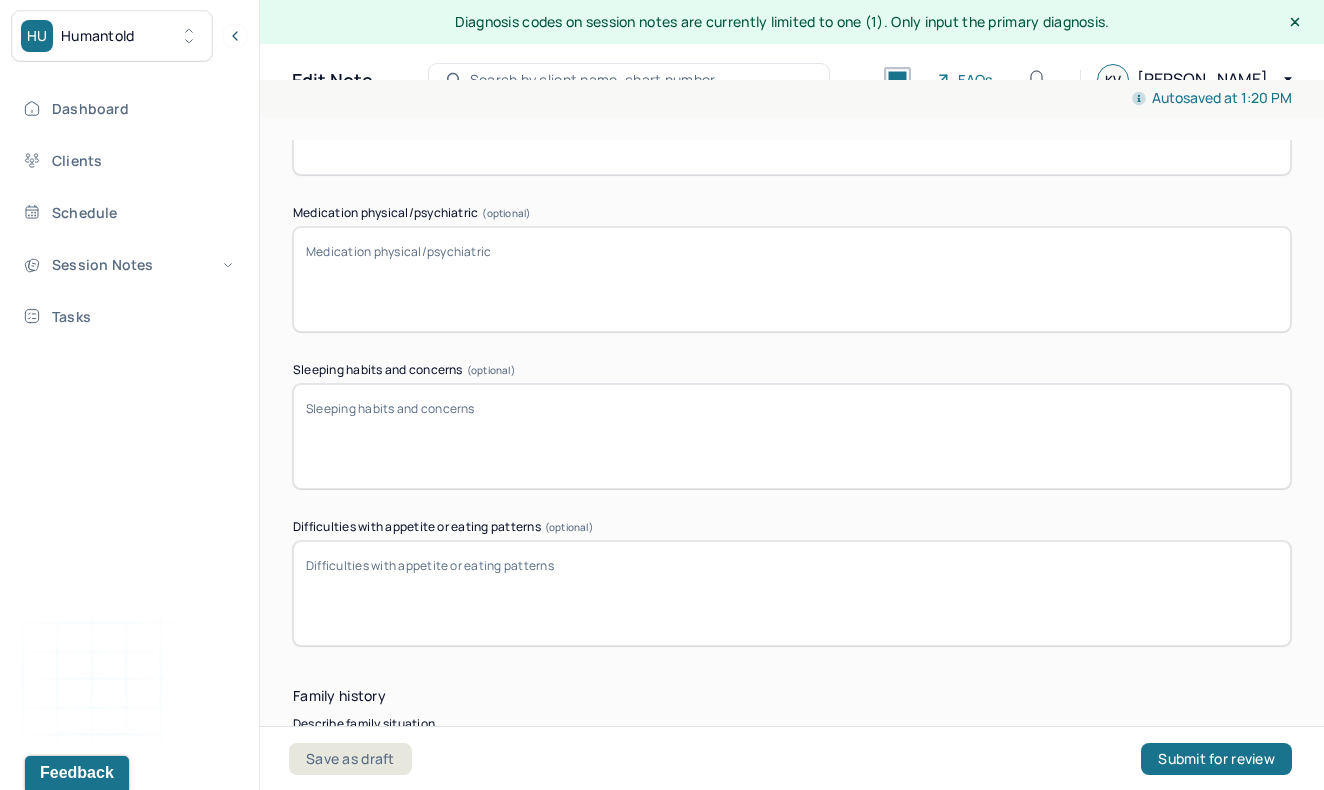 scroll, scrollTop: 3345, scrollLeft: 0, axis: vertical 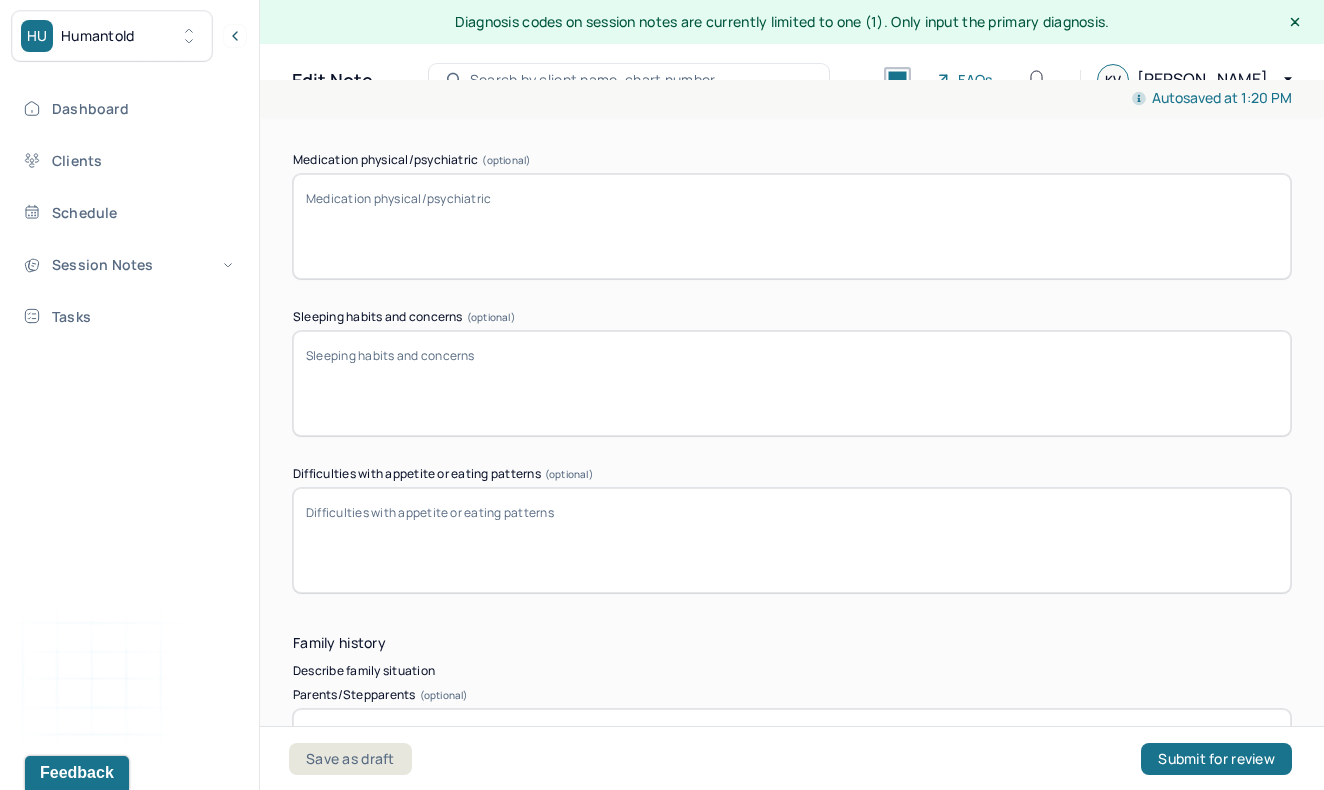 type on "reported feelings of rejection and fear of abandonment." 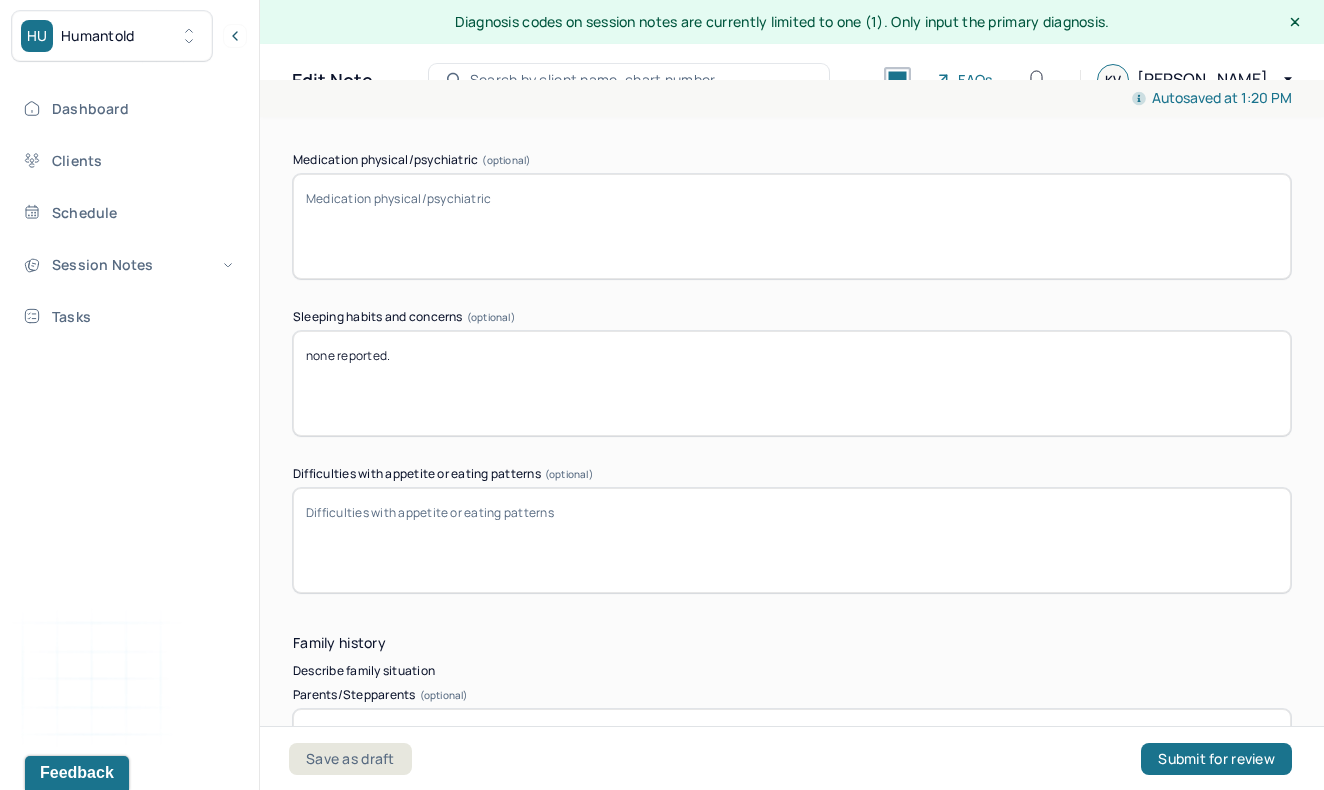type on "none reported." 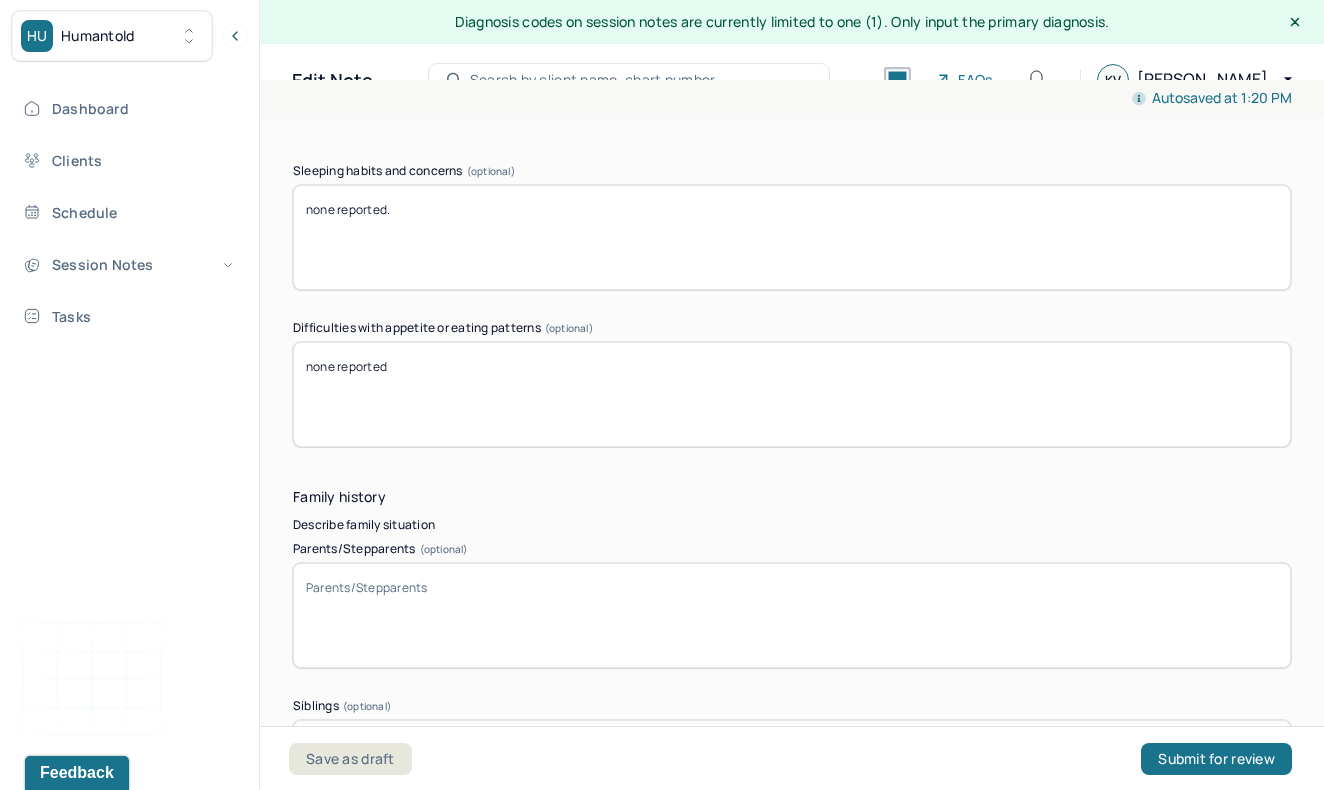 scroll, scrollTop: 3517, scrollLeft: 0, axis: vertical 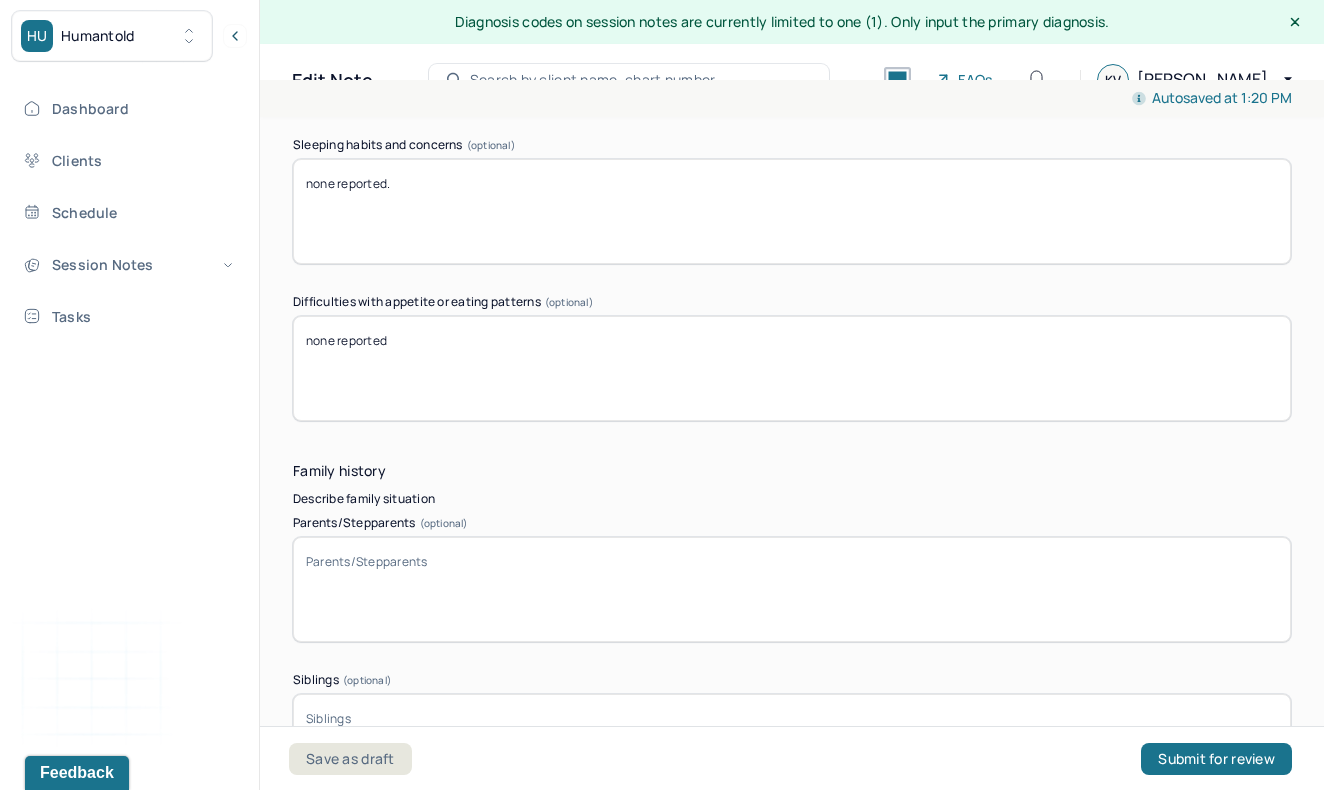 type on "none reported" 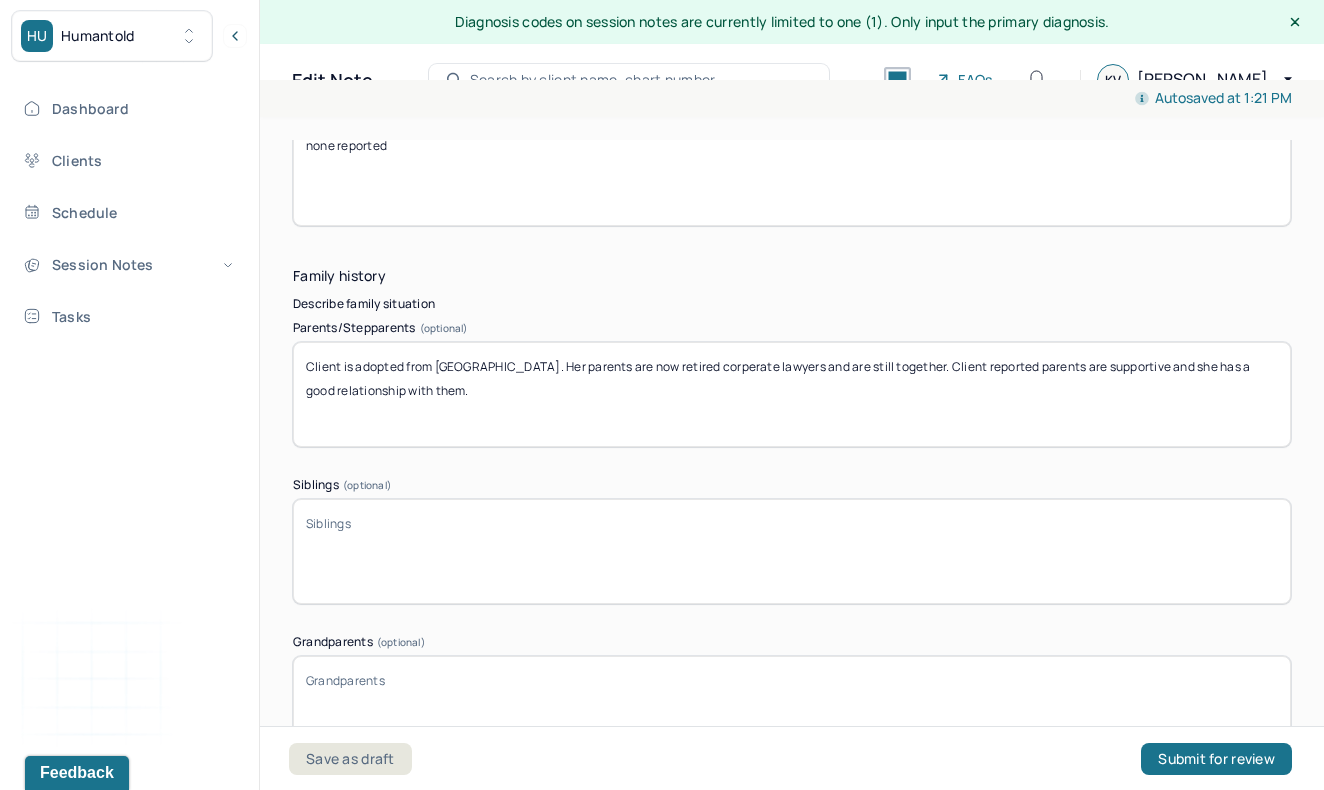 scroll, scrollTop: 3764, scrollLeft: 0, axis: vertical 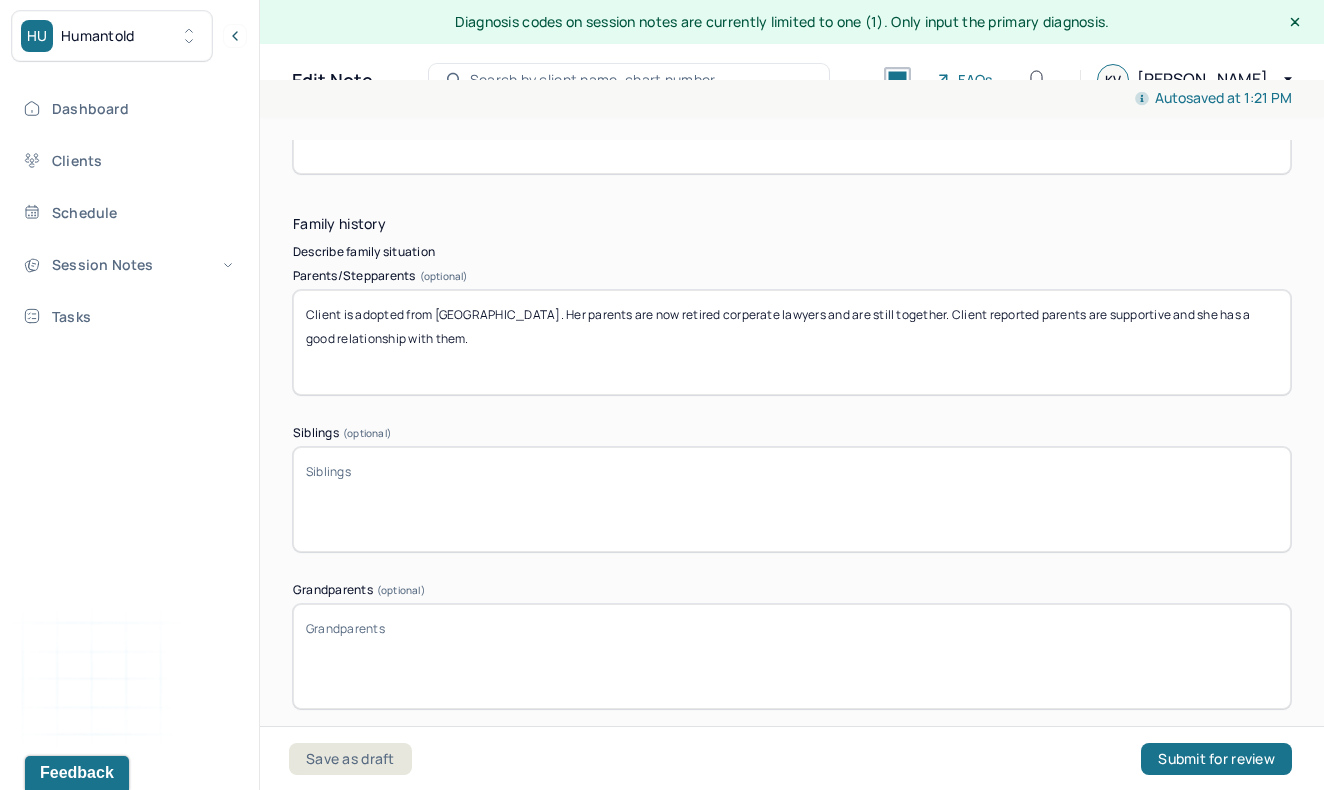 type on "Client is adopted from [GEOGRAPHIC_DATA]. Her parents are now retired corperate lawyers and are still together. Client reported parents are supportive and she has a good relationship with them." 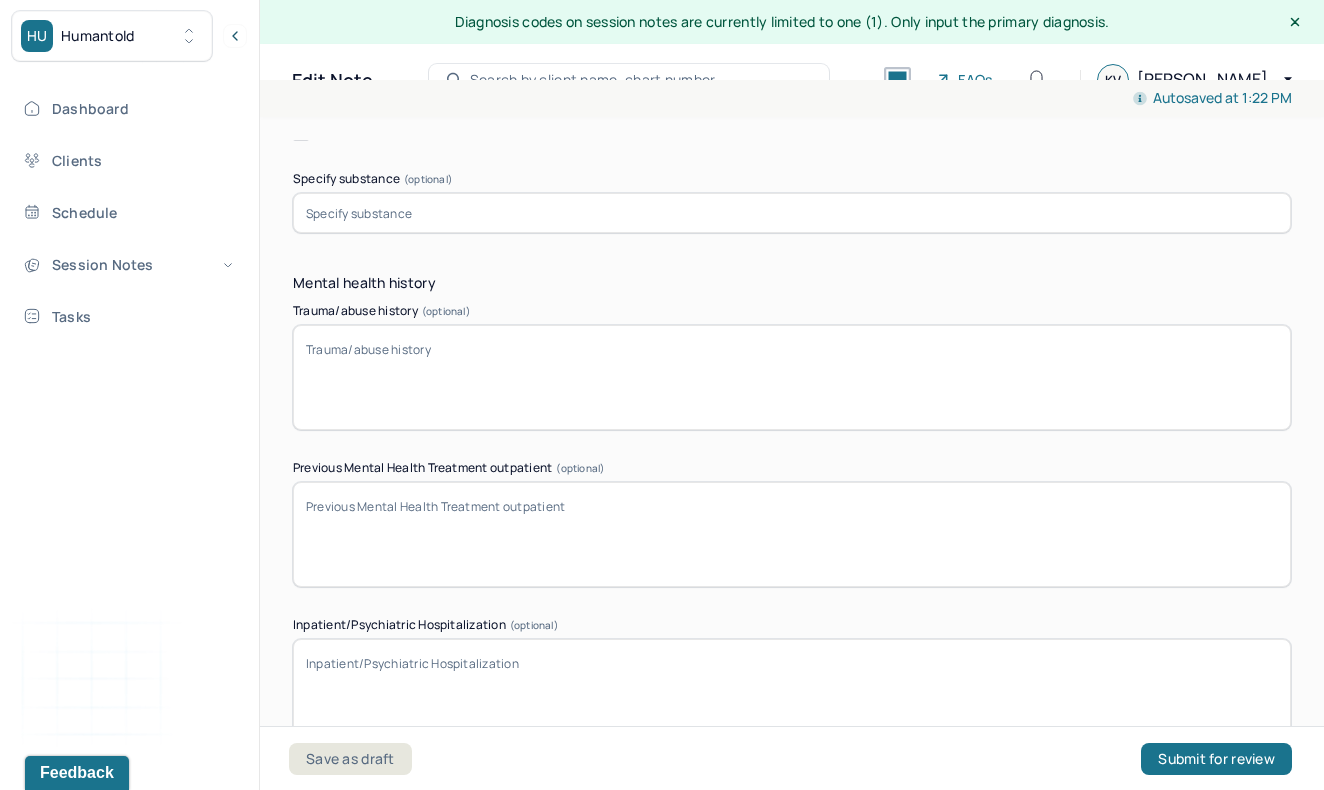 scroll, scrollTop: 5712, scrollLeft: 0, axis: vertical 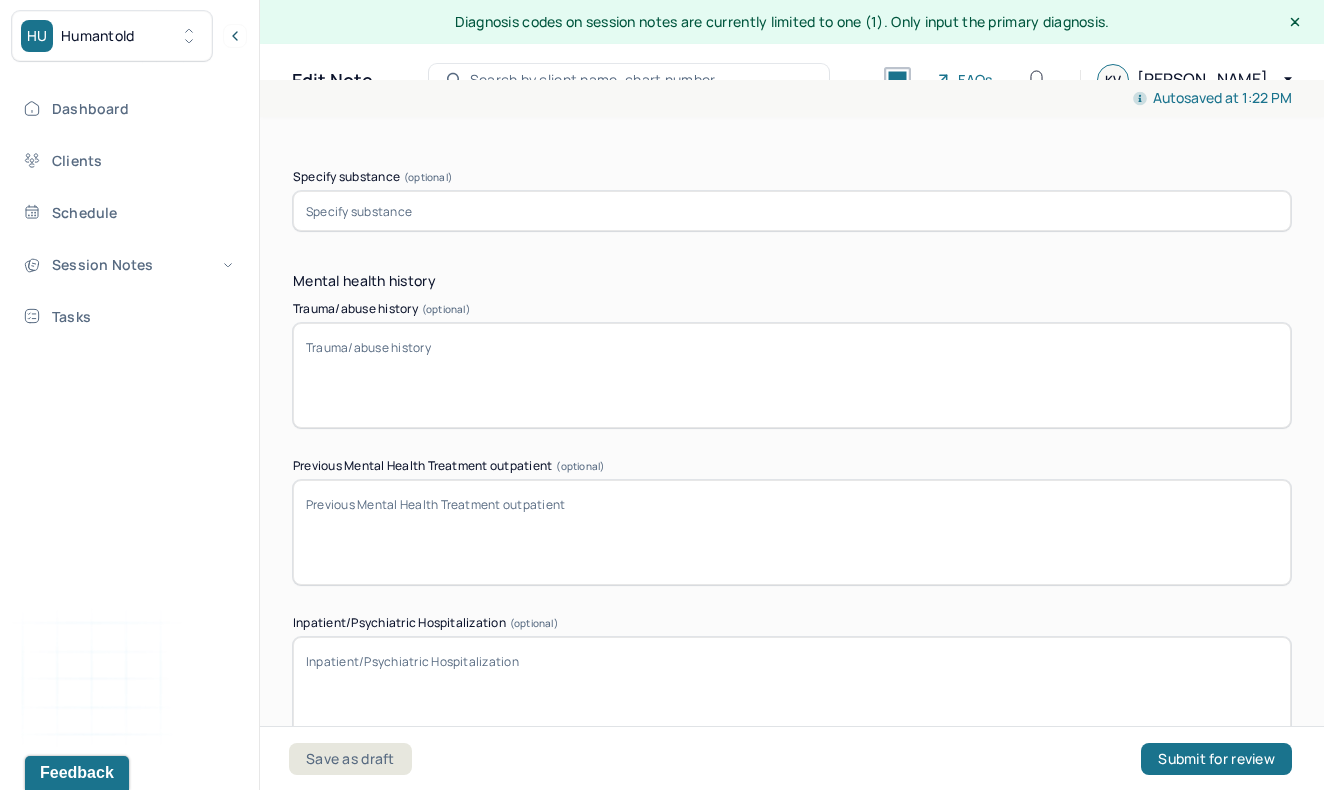 type on "Client has one older sibling by three years whom she is close to. Sister is biological daughter of her parents." 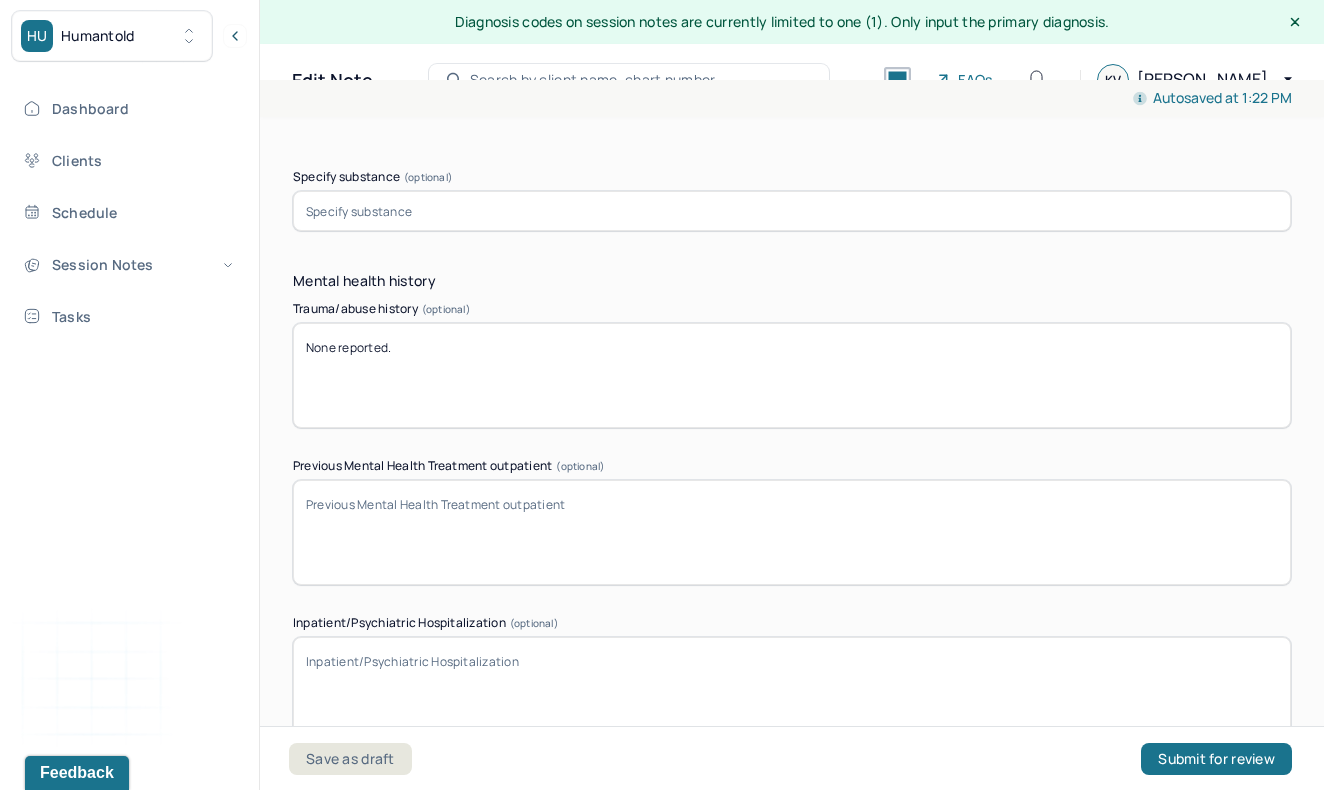 type on "None reported." 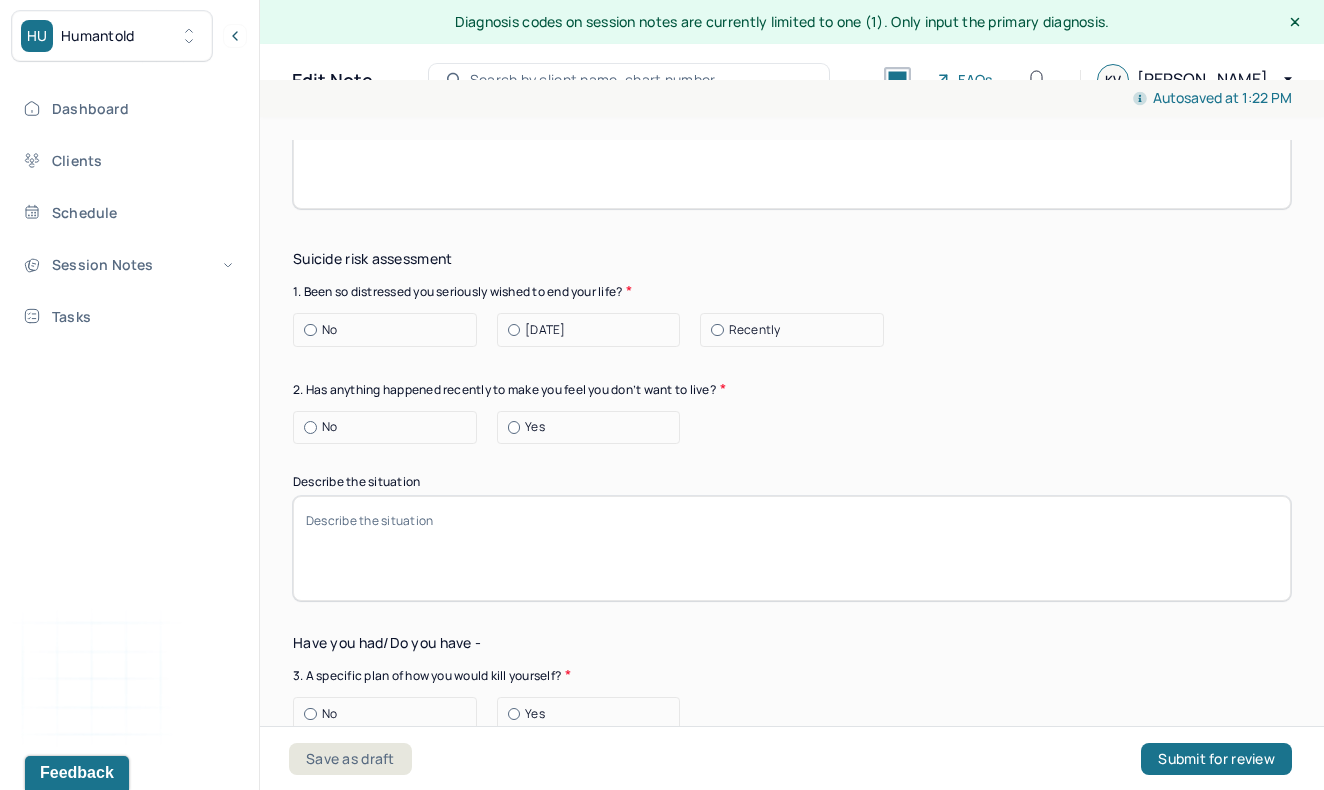 scroll, scrollTop: 6404, scrollLeft: 0, axis: vertical 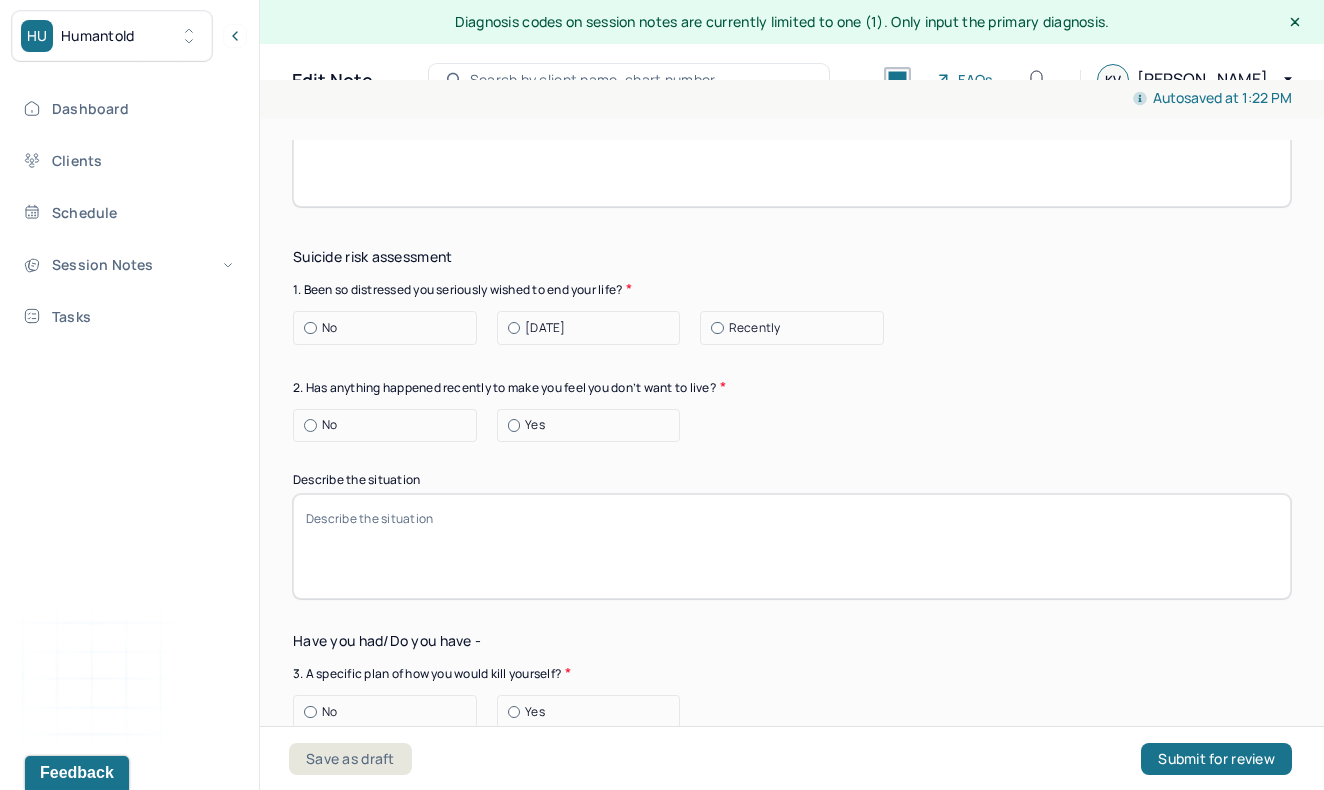 type on "Client reported that she has been in and out of therapy." 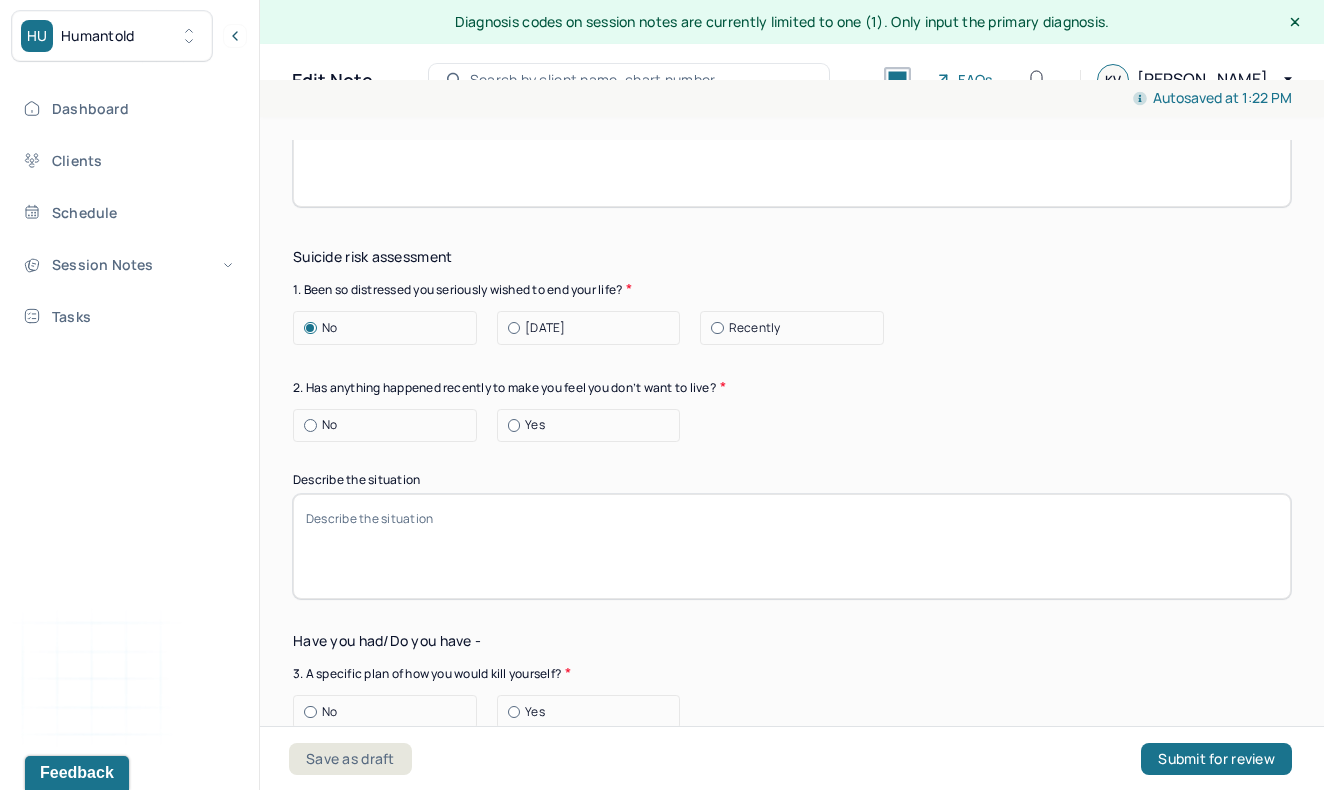 click at bounding box center [310, 425] 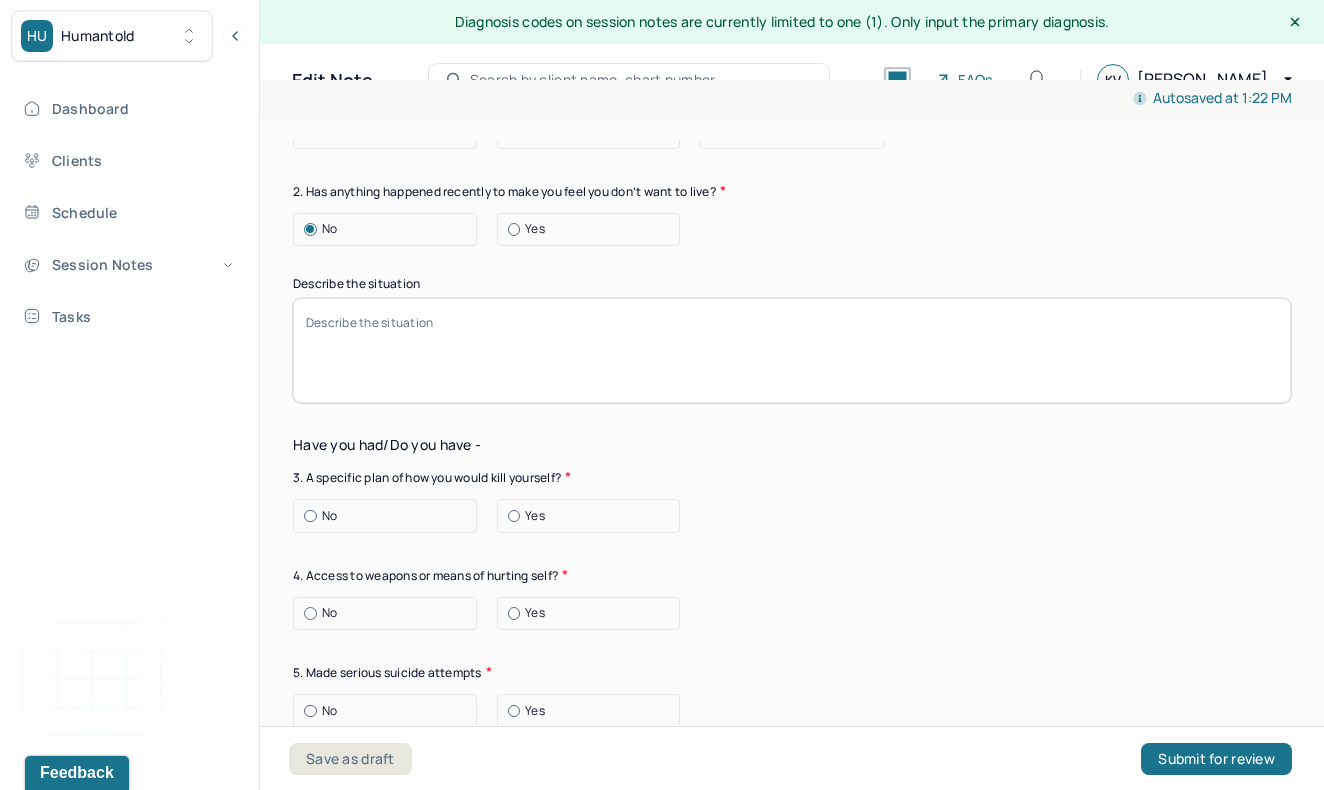scroll, scrollTop: 6621, scrollLeft: 0, axis: vertical 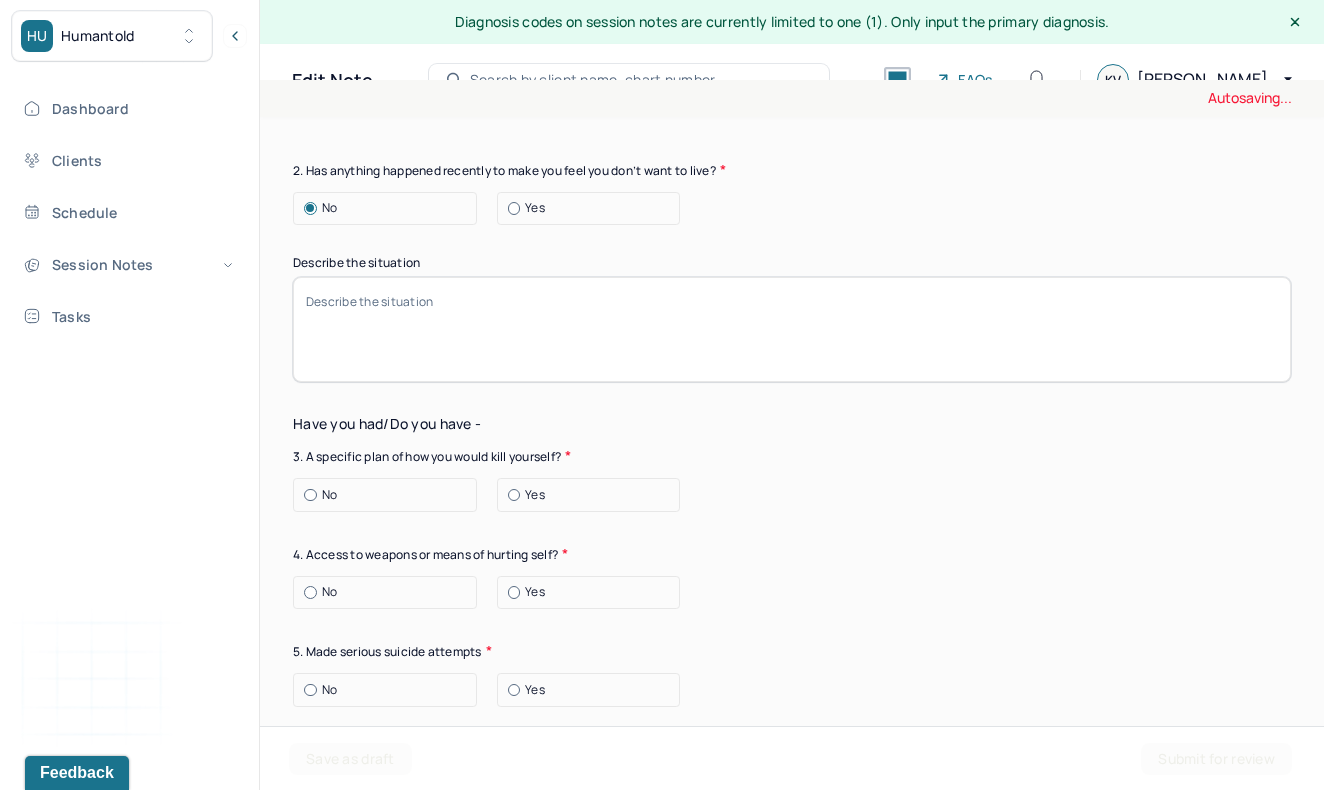 click at bounding box center (310, 495) 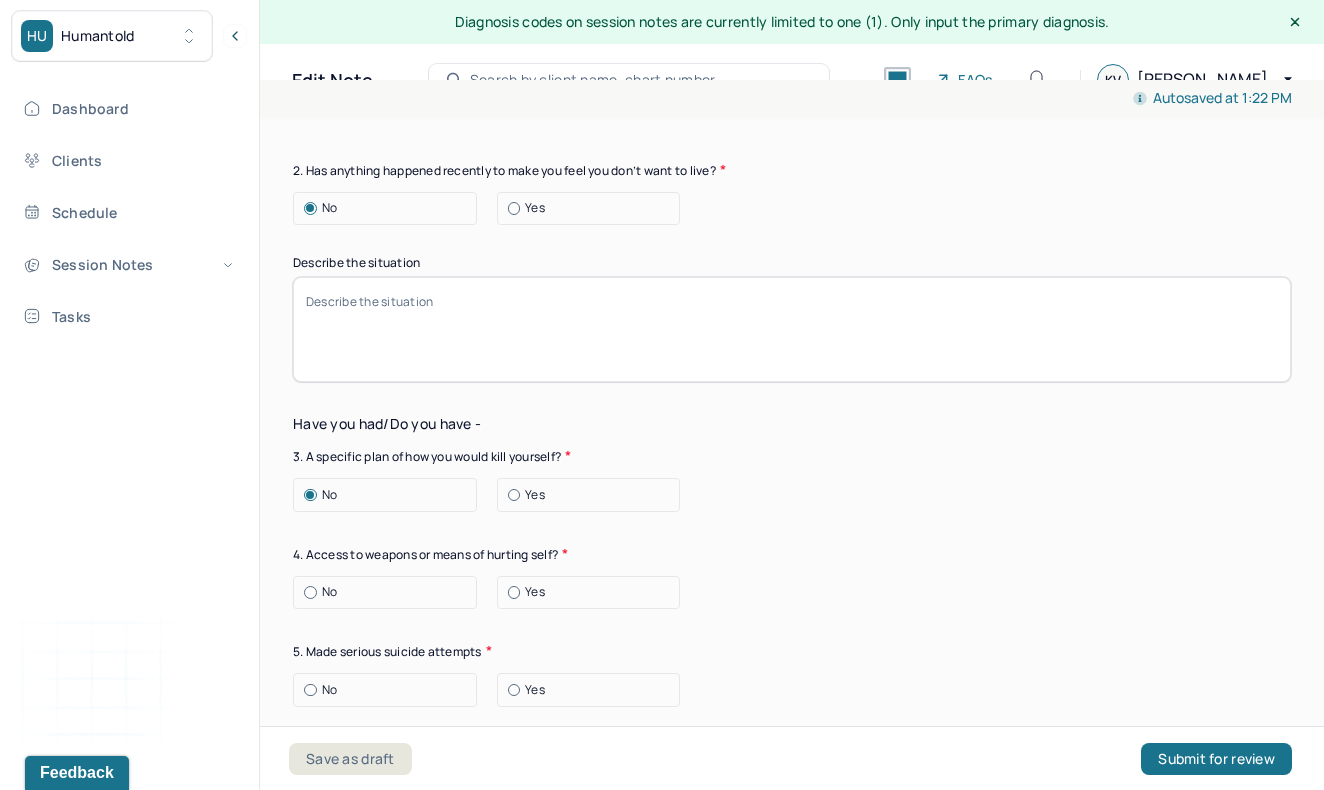 click on "No" at bounding box center (390, 592) 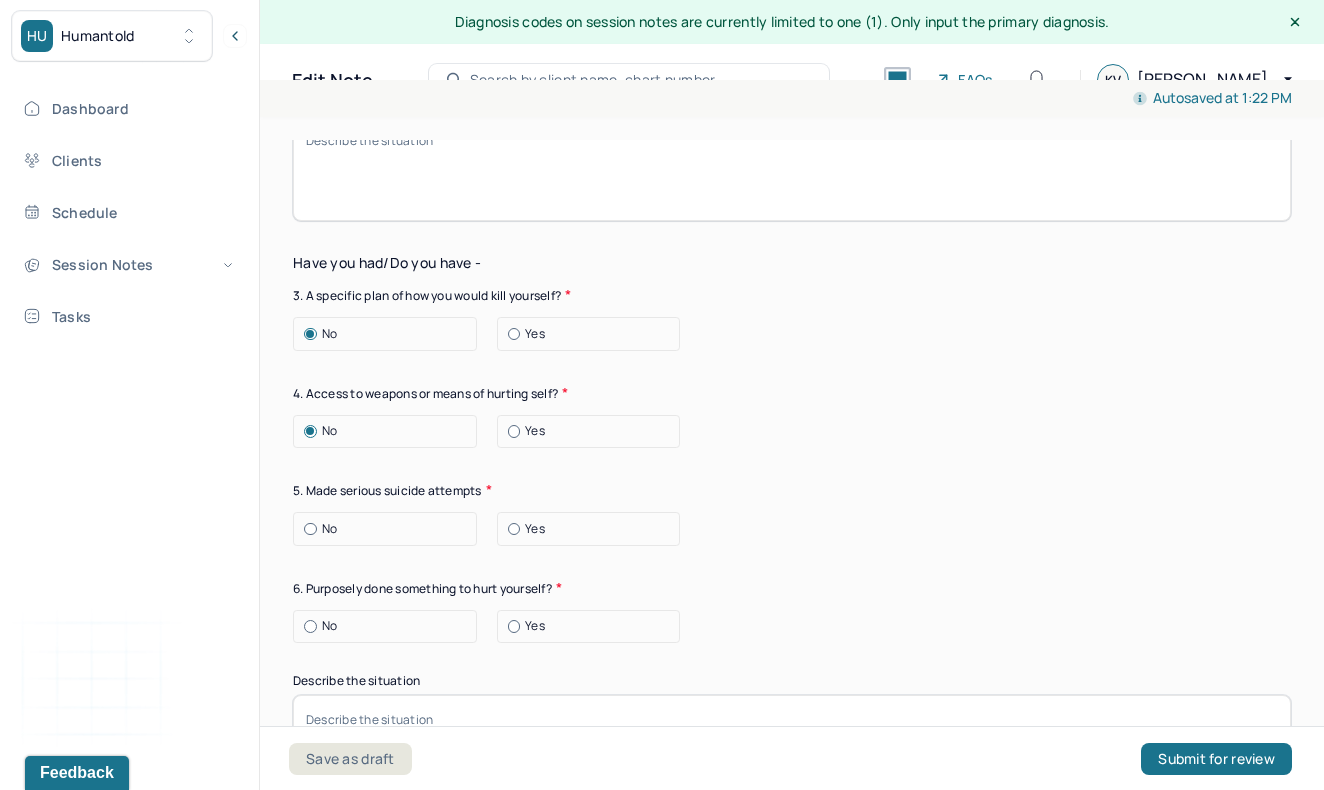 scroll, scrollTop: 6807, scrollLeft: 0, axis: vertical 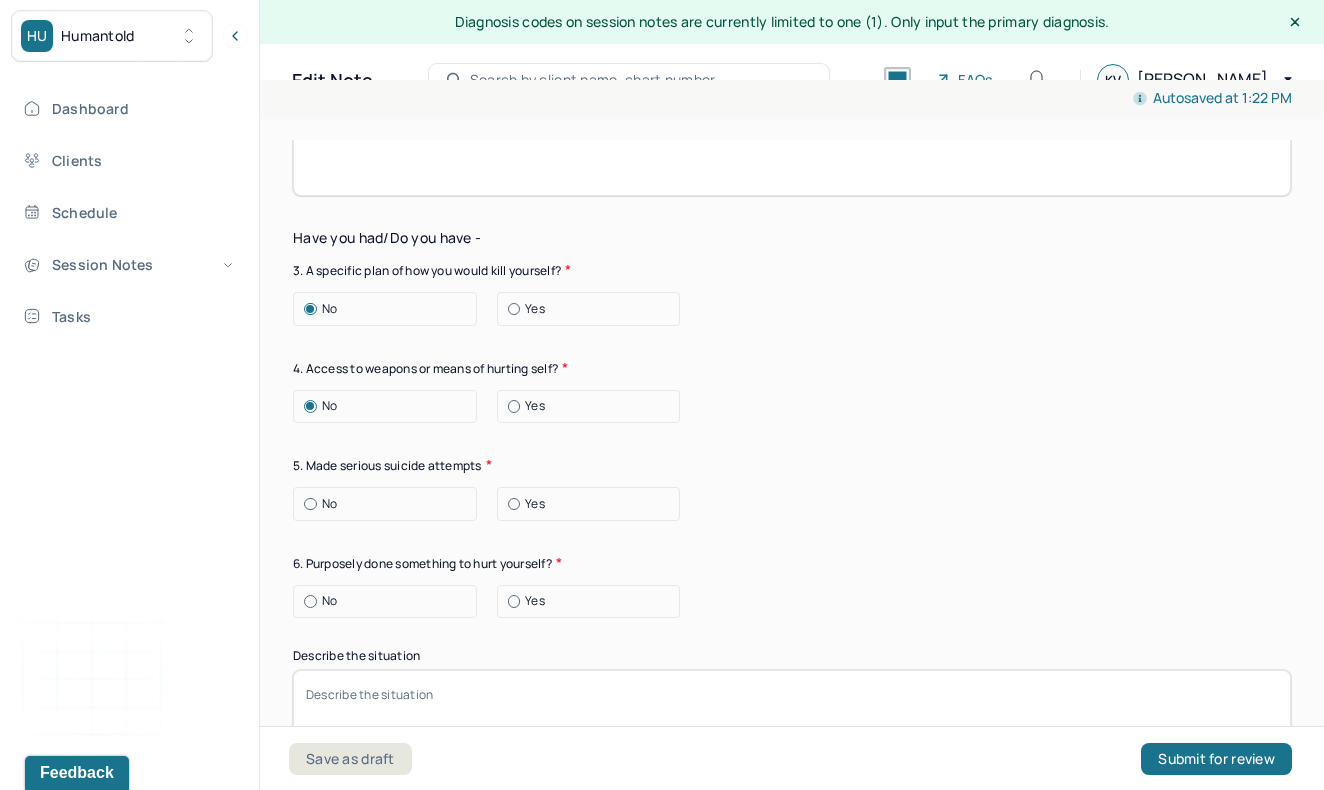 click on "No" at bounding box center (385, 504) 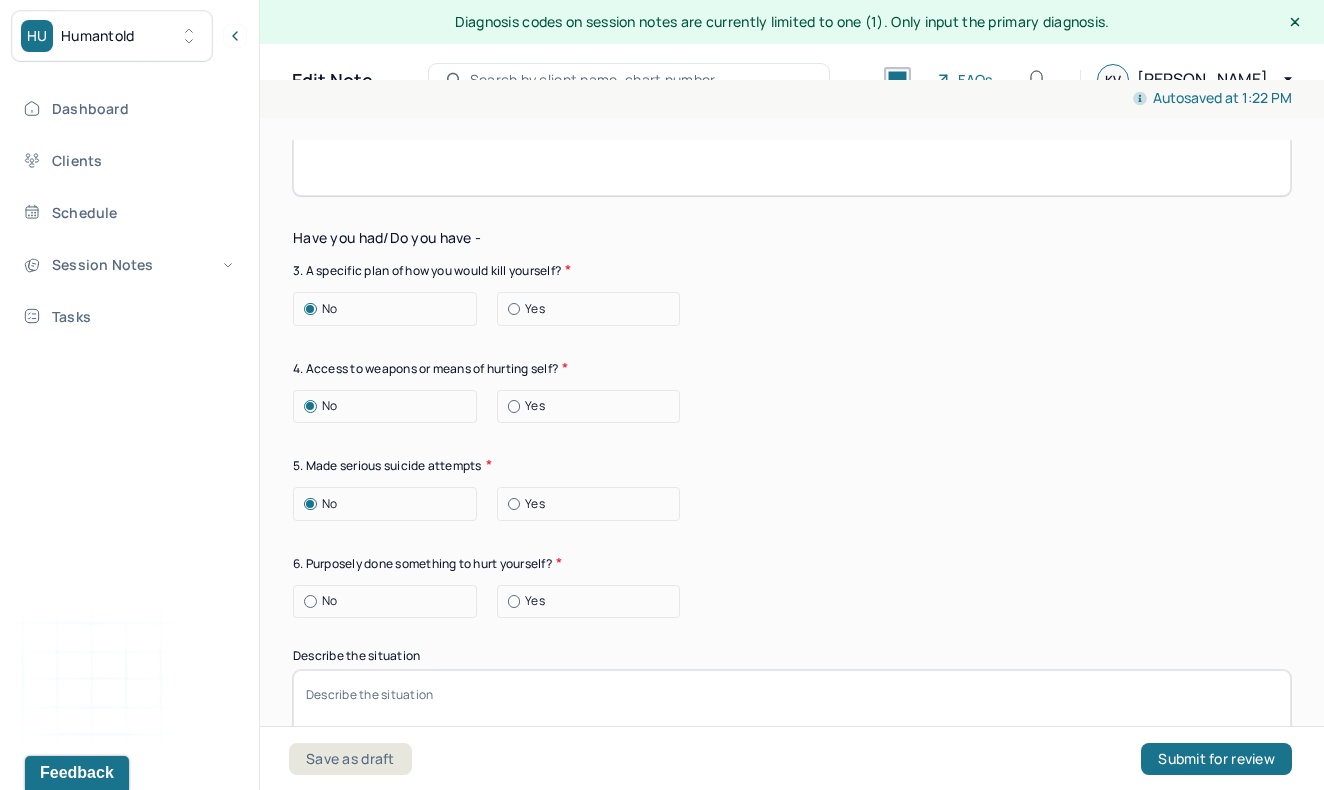 click on "Yes" at bounding box center [535, 601] 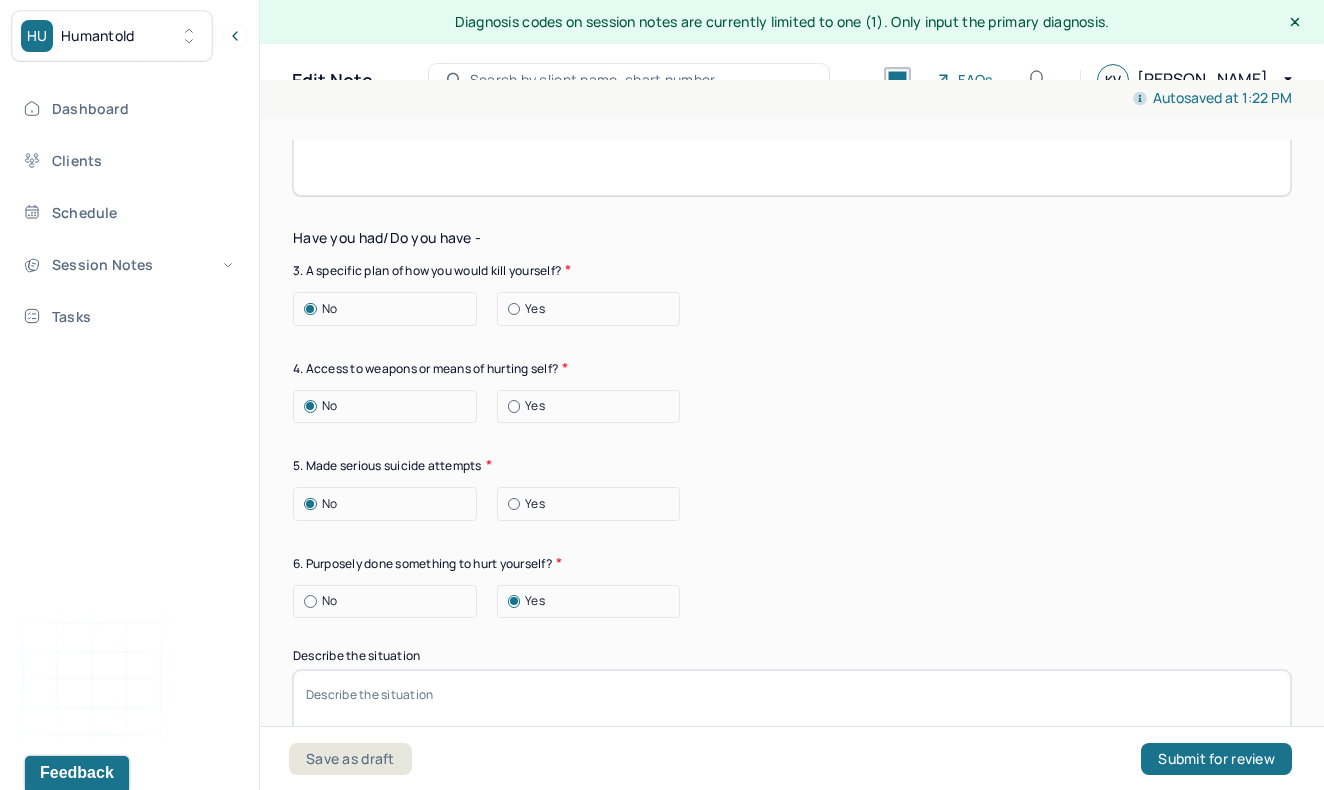 click on "Describe the situation" at bounding box center [792, 722] 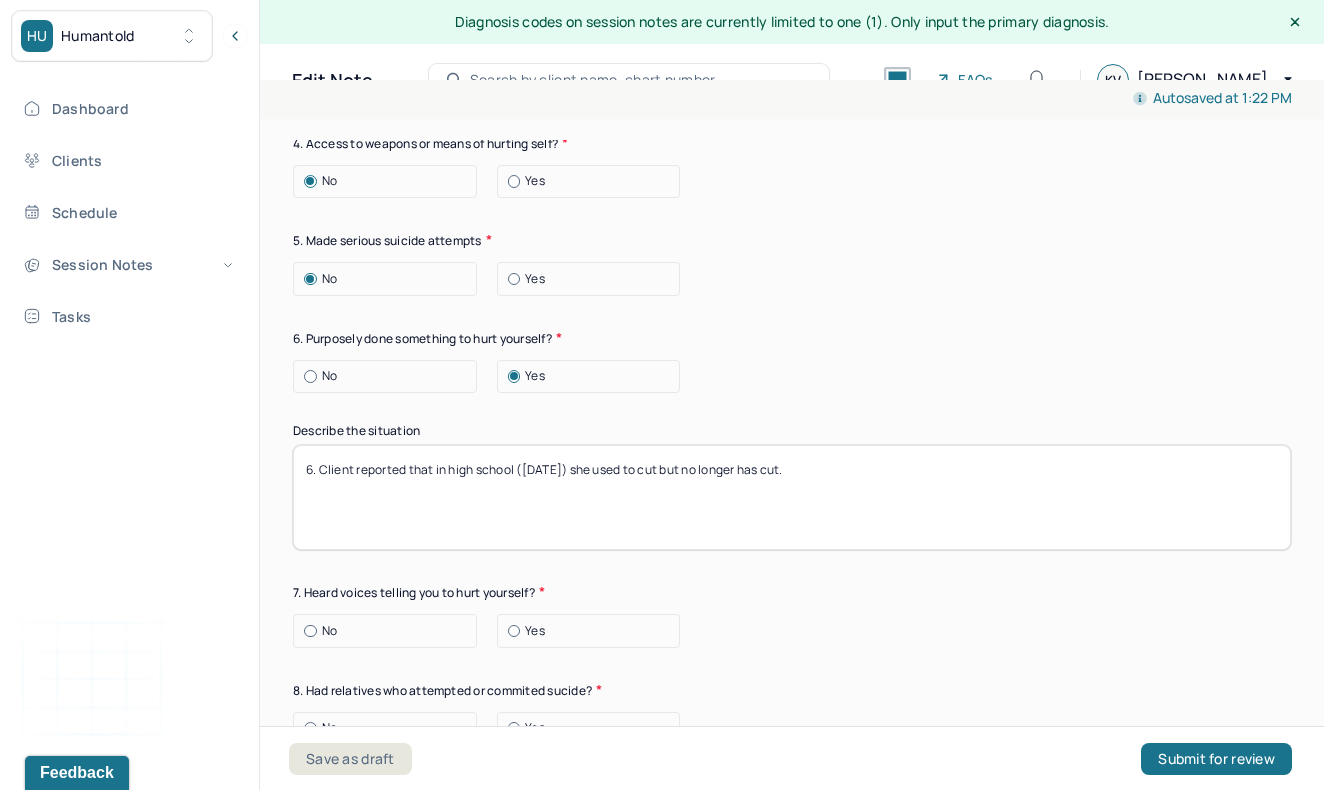 scroll, scrollTop: 7223, scrollLeft: 0, axis: vertical 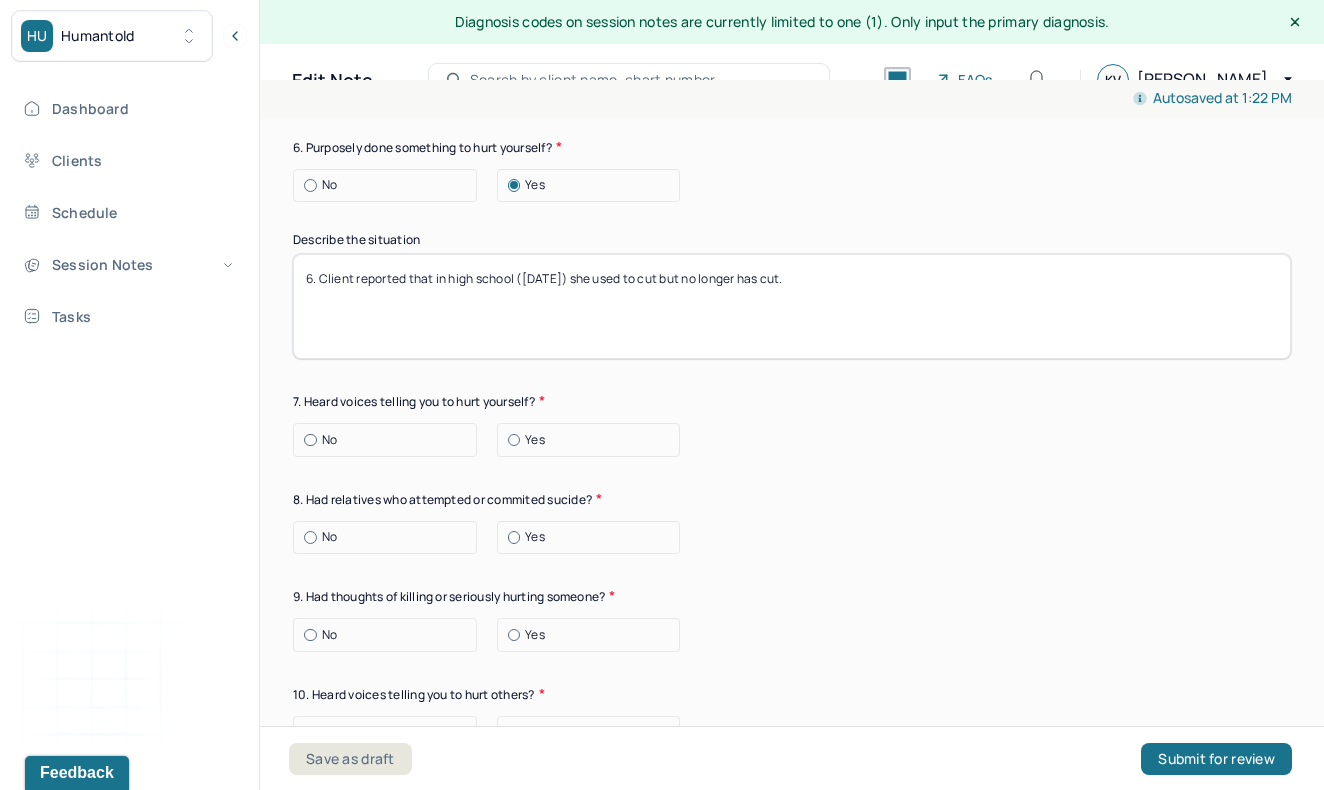 type on "6. Client reported that in high school ([DATE]) she used to cut but no longer has cut." 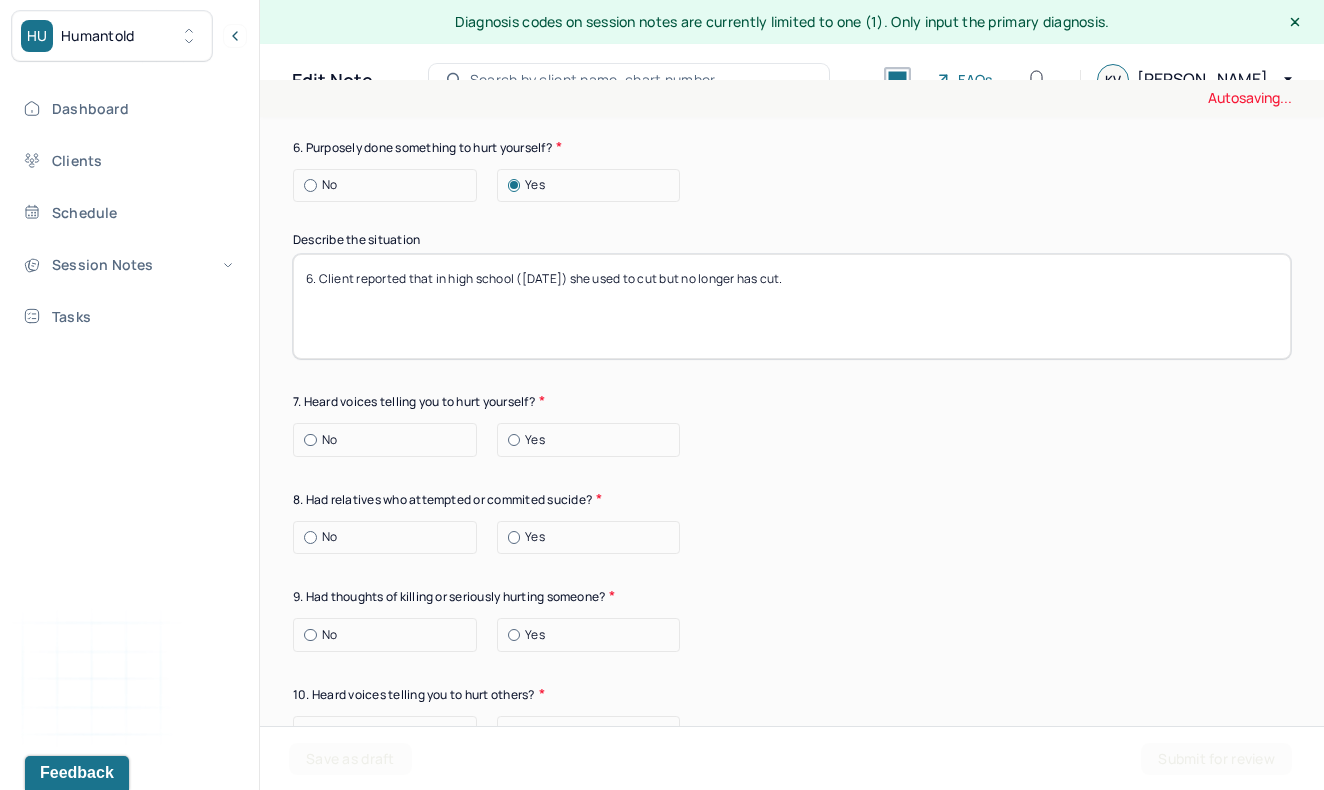 click on "No" at bounding box center [329, 440] 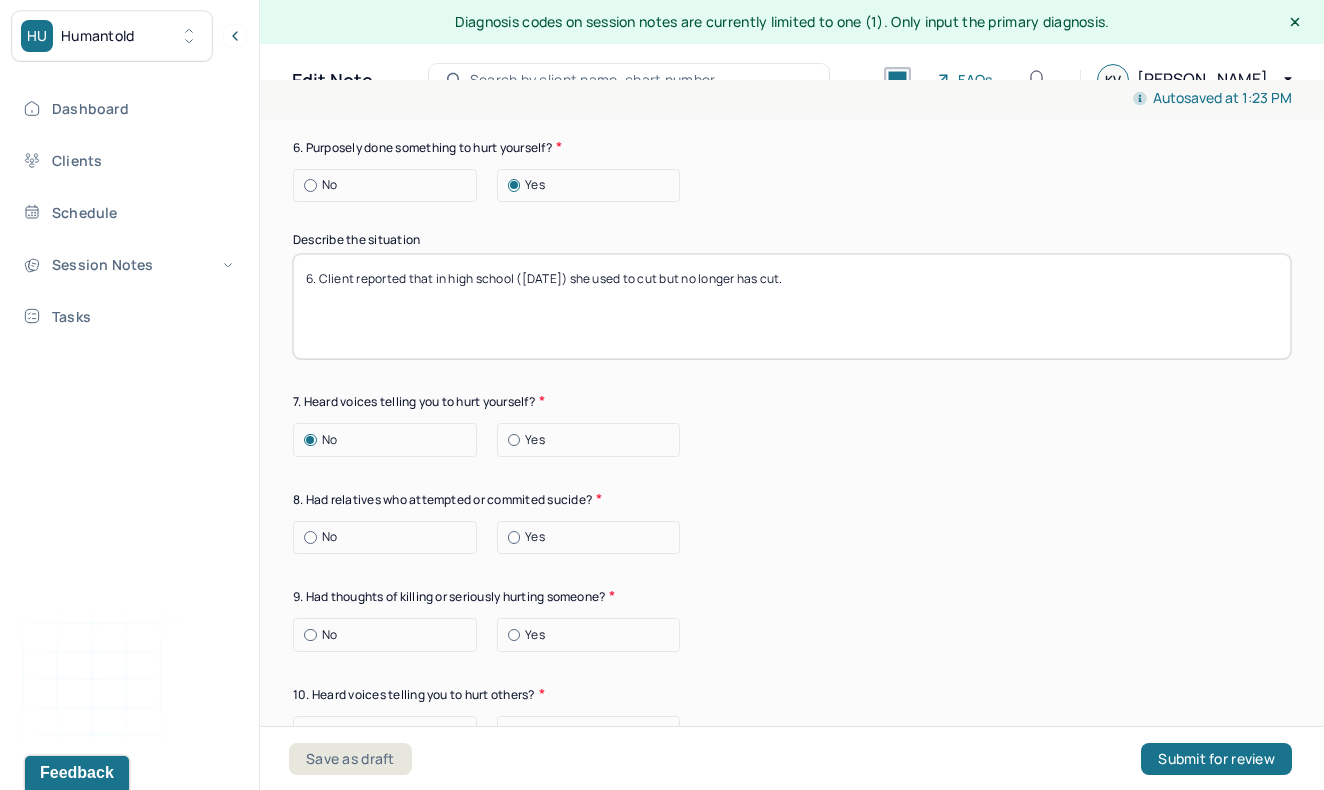 click on "No" at bounding box center [329, 537] 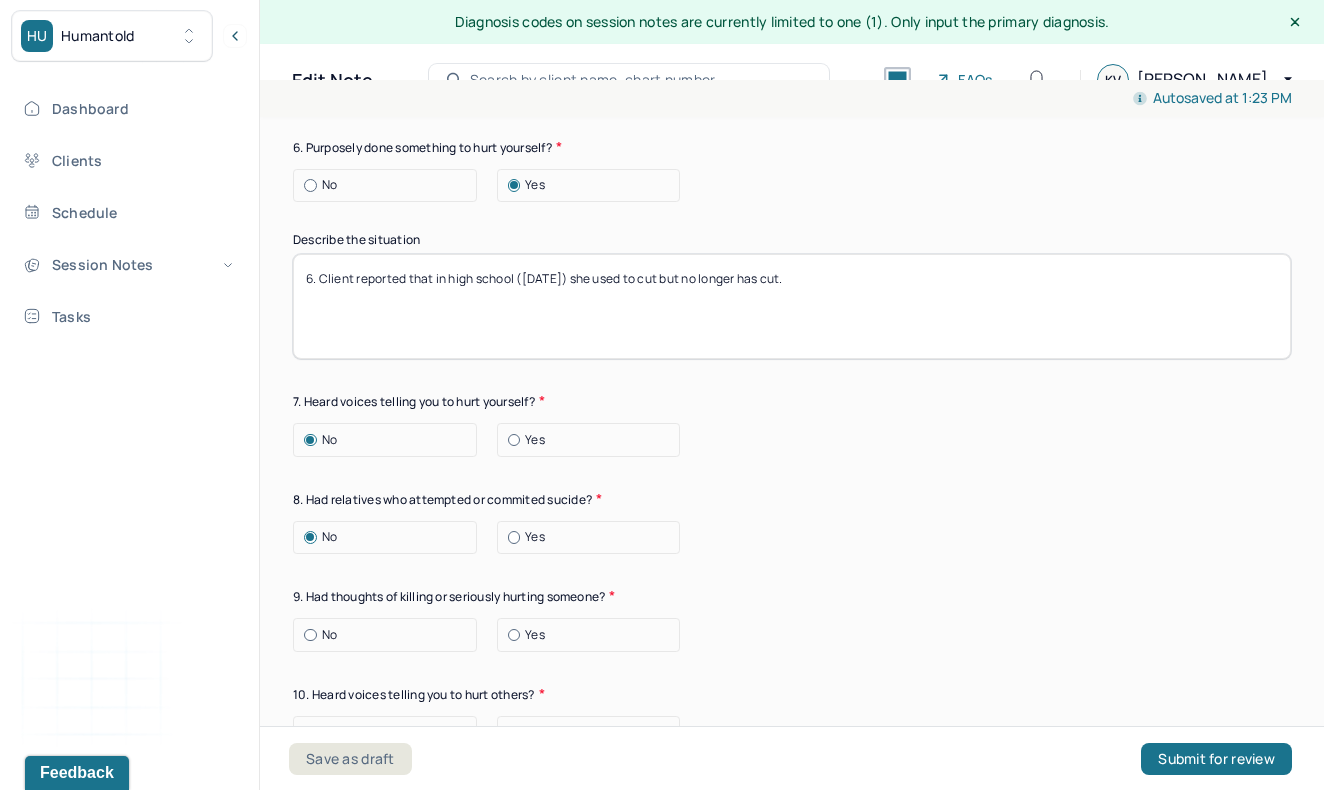click at bounding box center (310, 635) 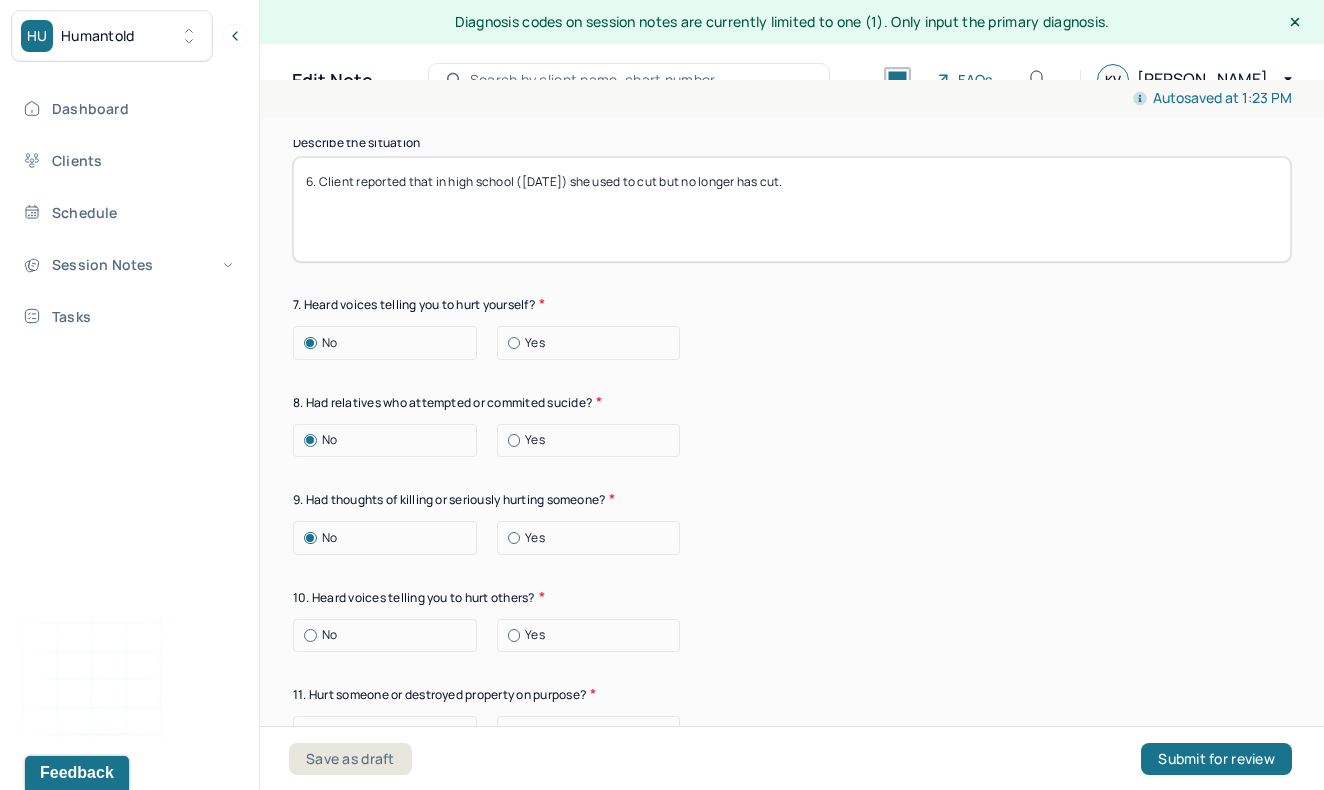 scroll, scrollTop: 7323, scrollLeft: 0, axis: vertical 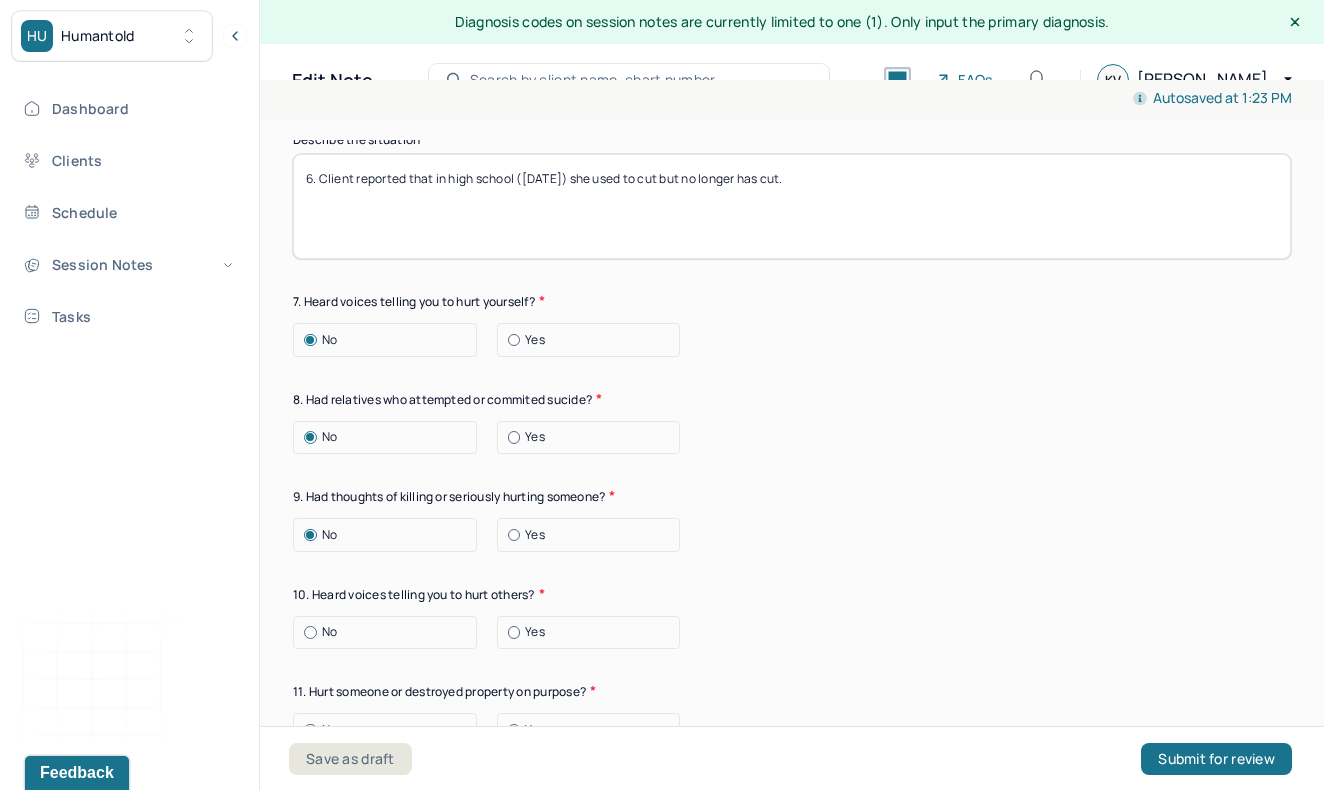 click on "No" at bounding box center [390, 632] 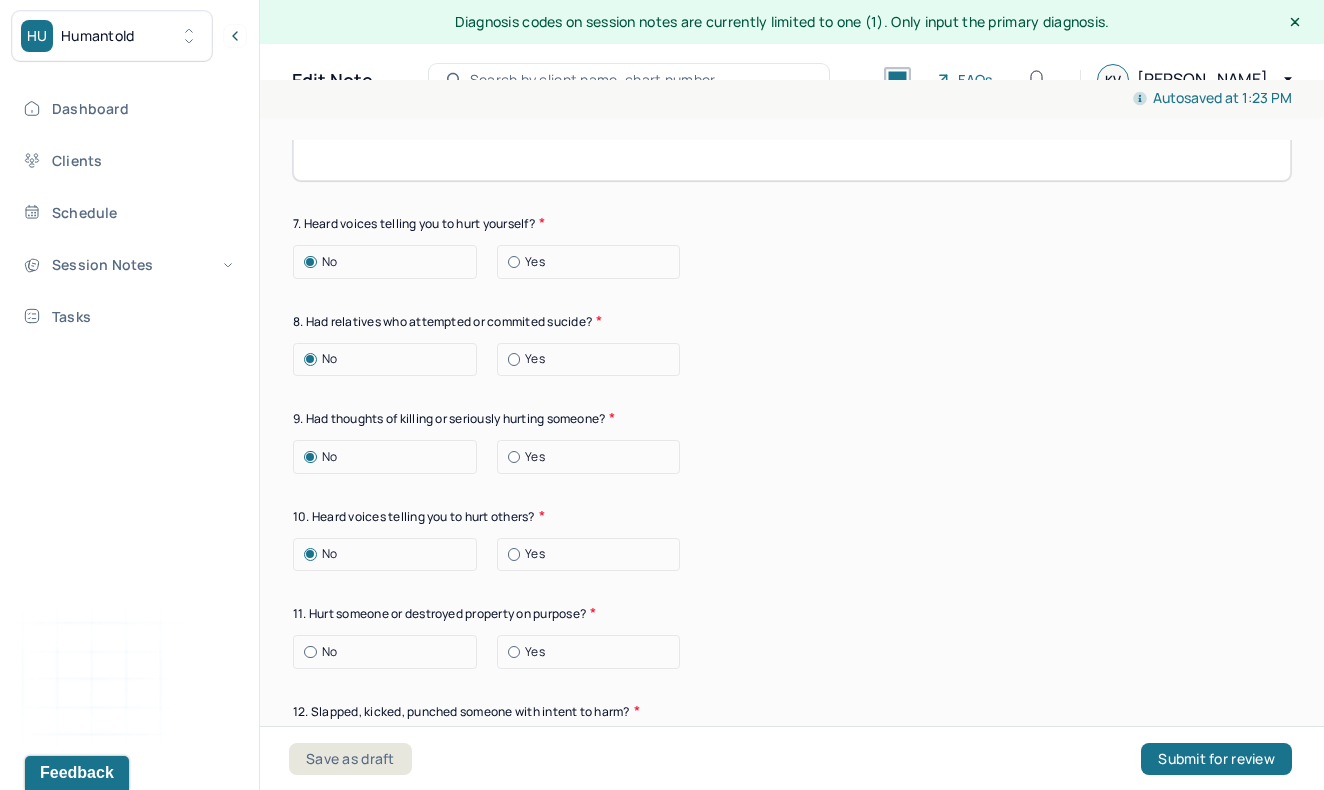 click at bounding box center [310, 652] 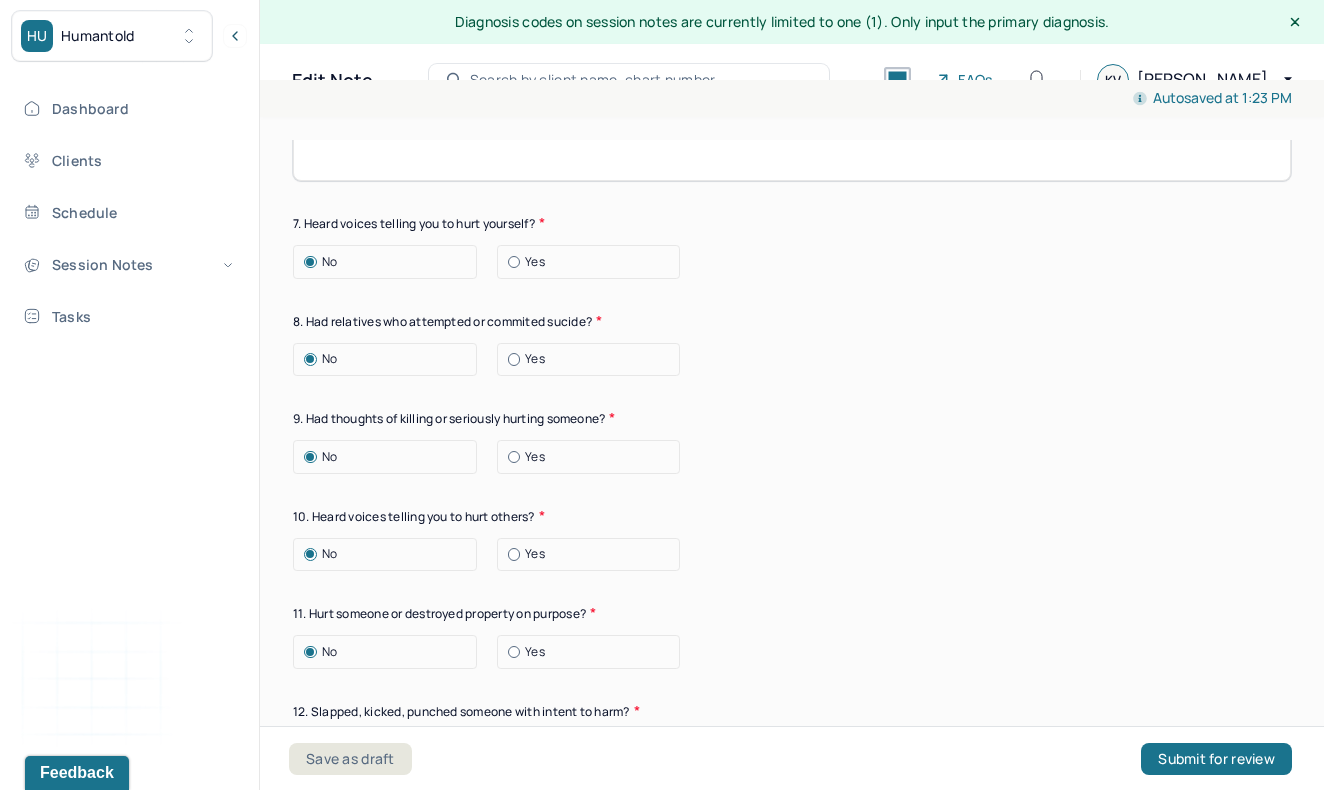 scroll, scrollTop: 7498, scrollLeft: 0, axis: vertical 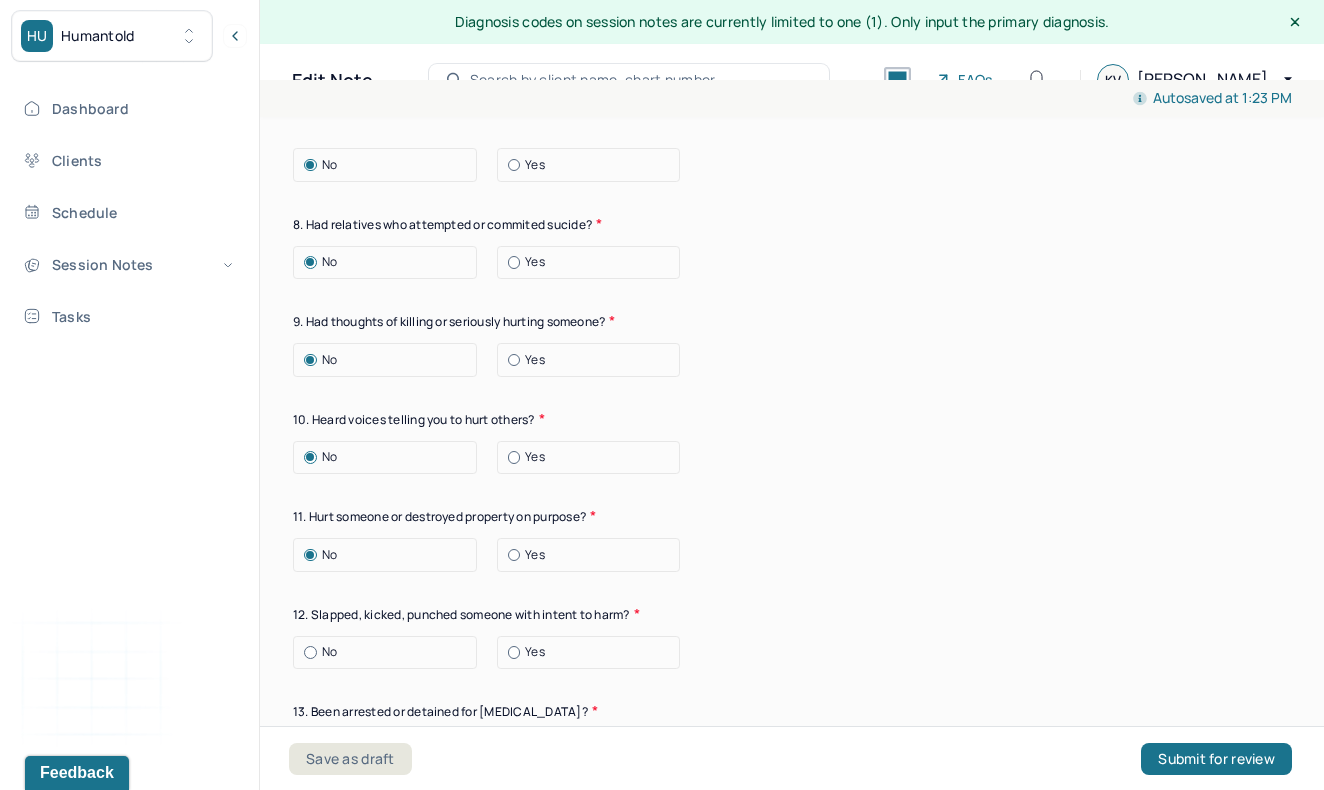 click at bounding box center [310, 652] 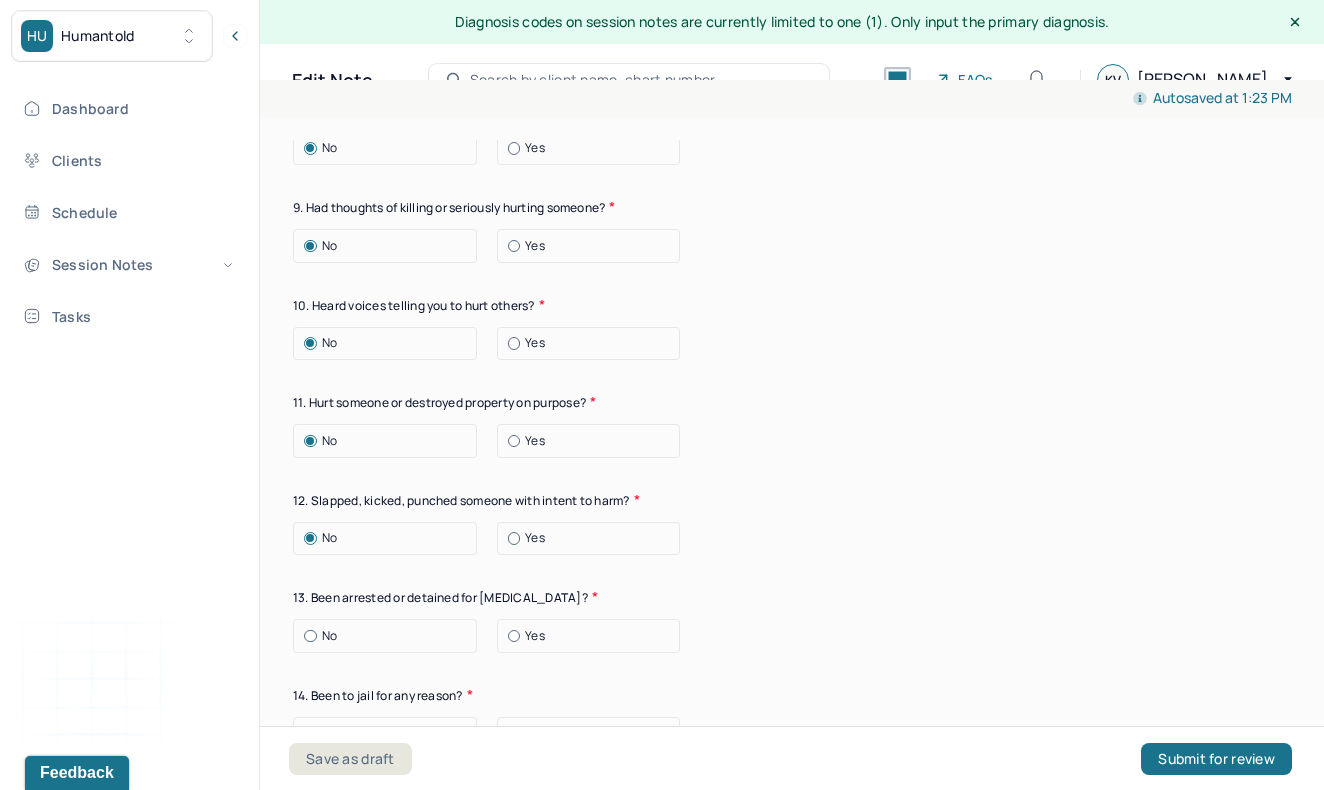 click at bounding box center (310, 636) 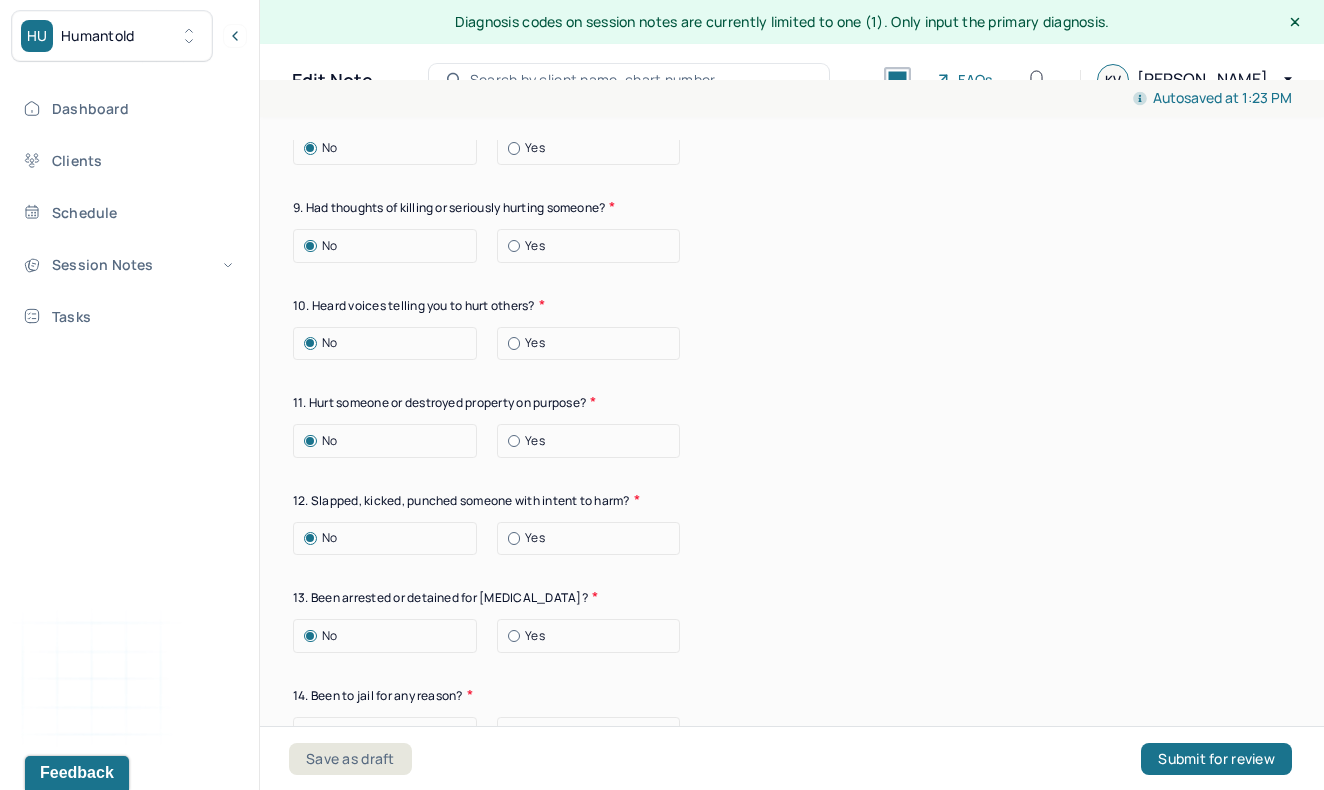 scroll, scrollTop: 7708, scrollLeft: 0, axis: vertical 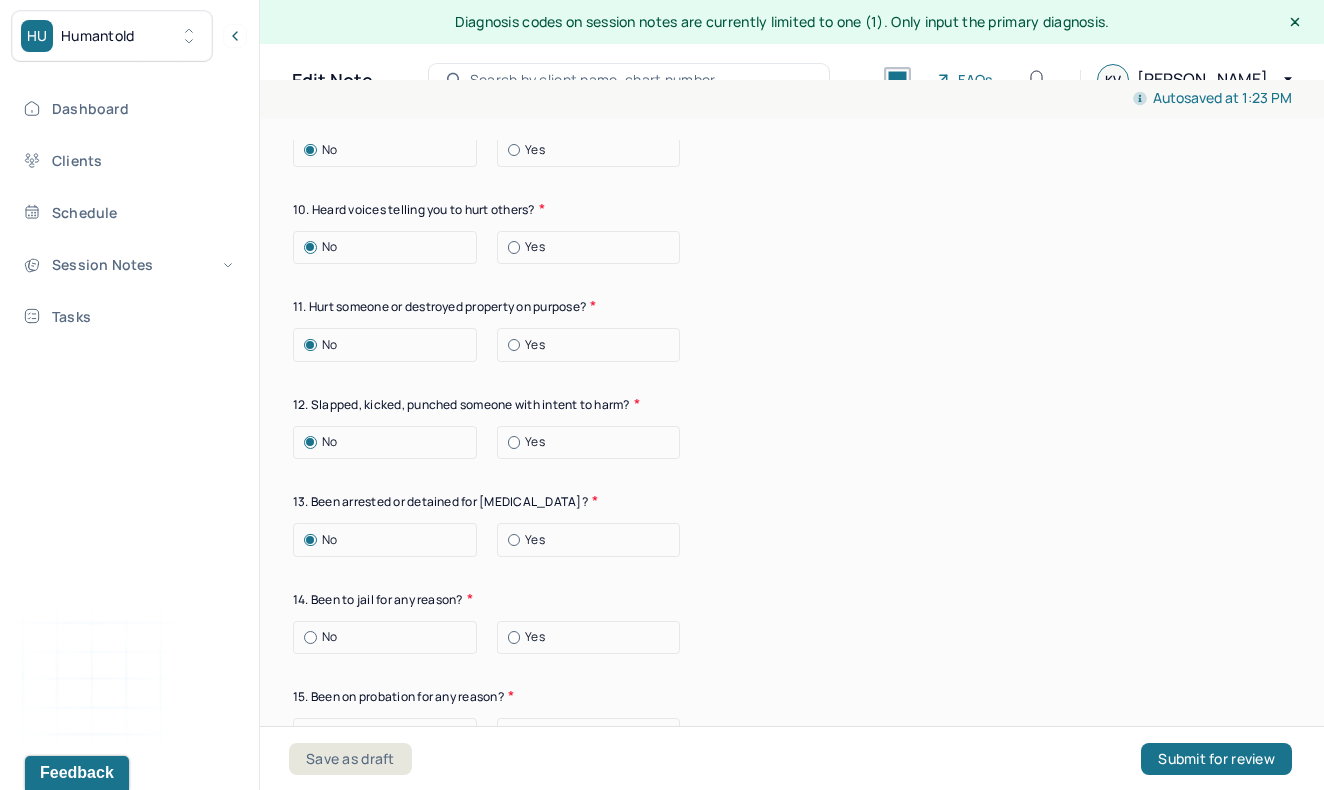 click at bounding box center [310, 637] 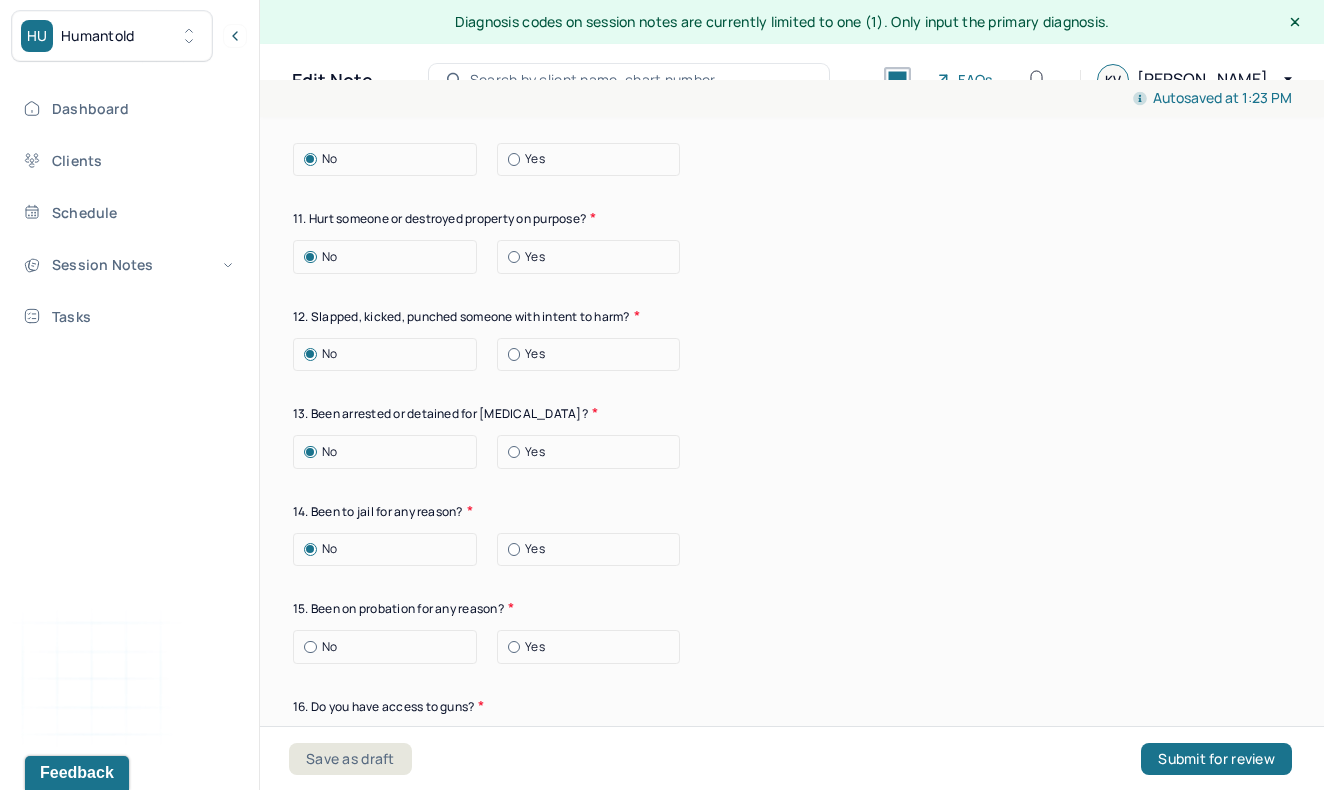 click on "No" at bounding box center [390, 647] 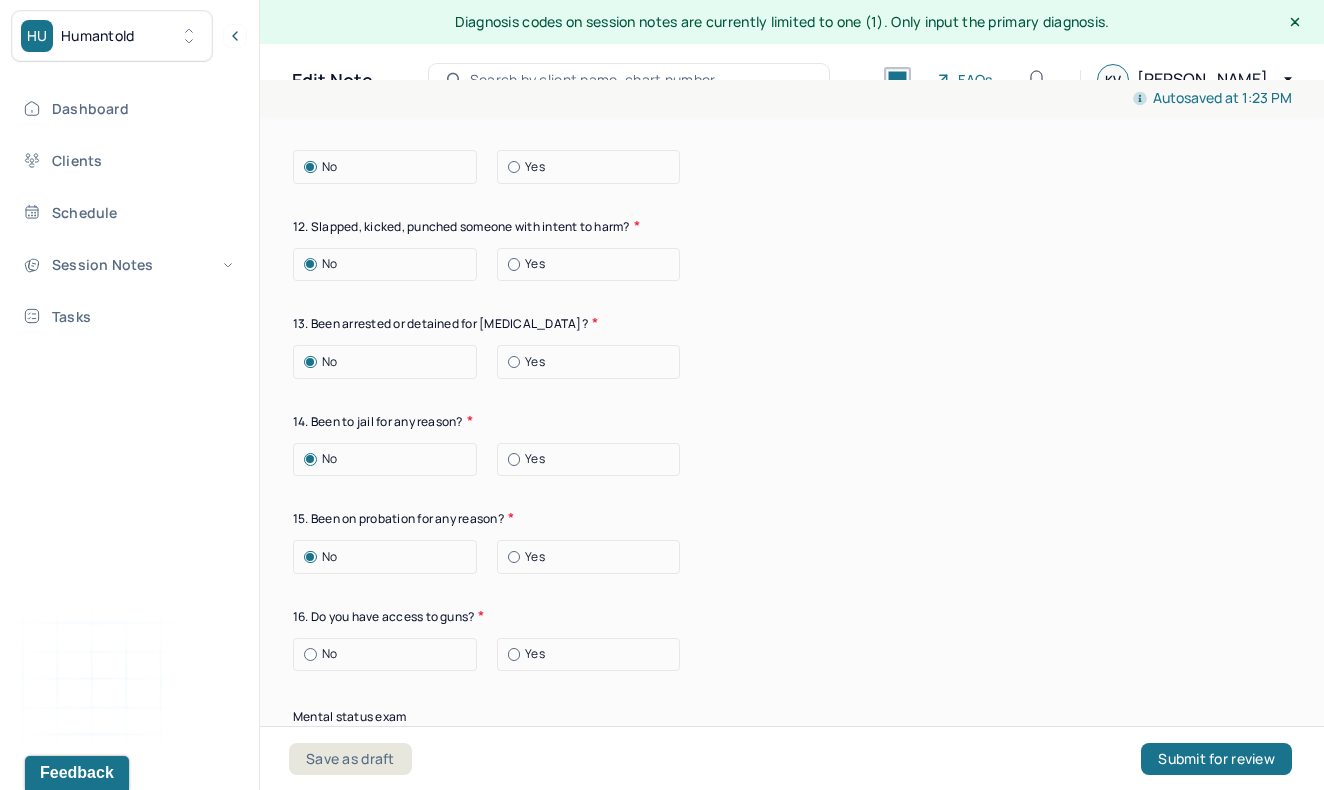 click at bounding box center (310, 654) 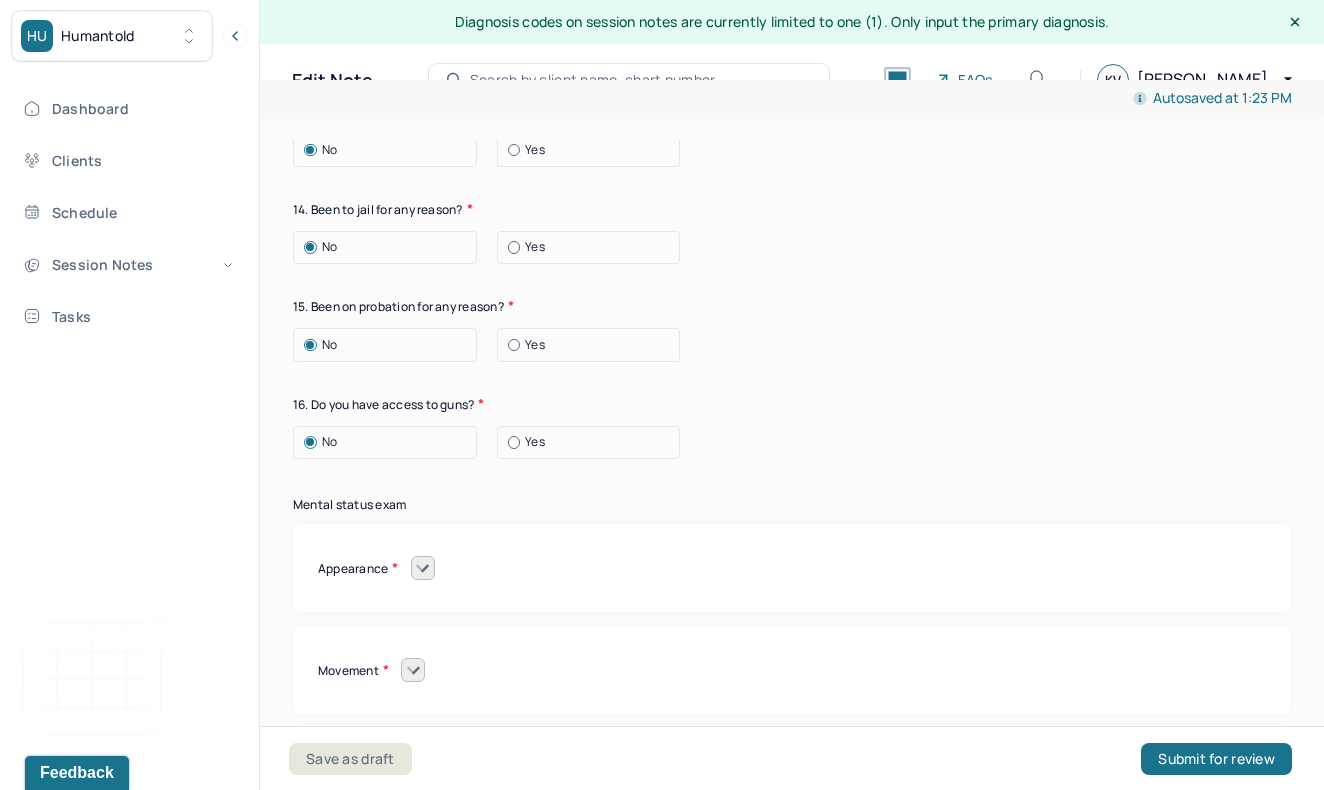 scroll, scrollTop: 8099, scrollLeft: 0, axis: vertical 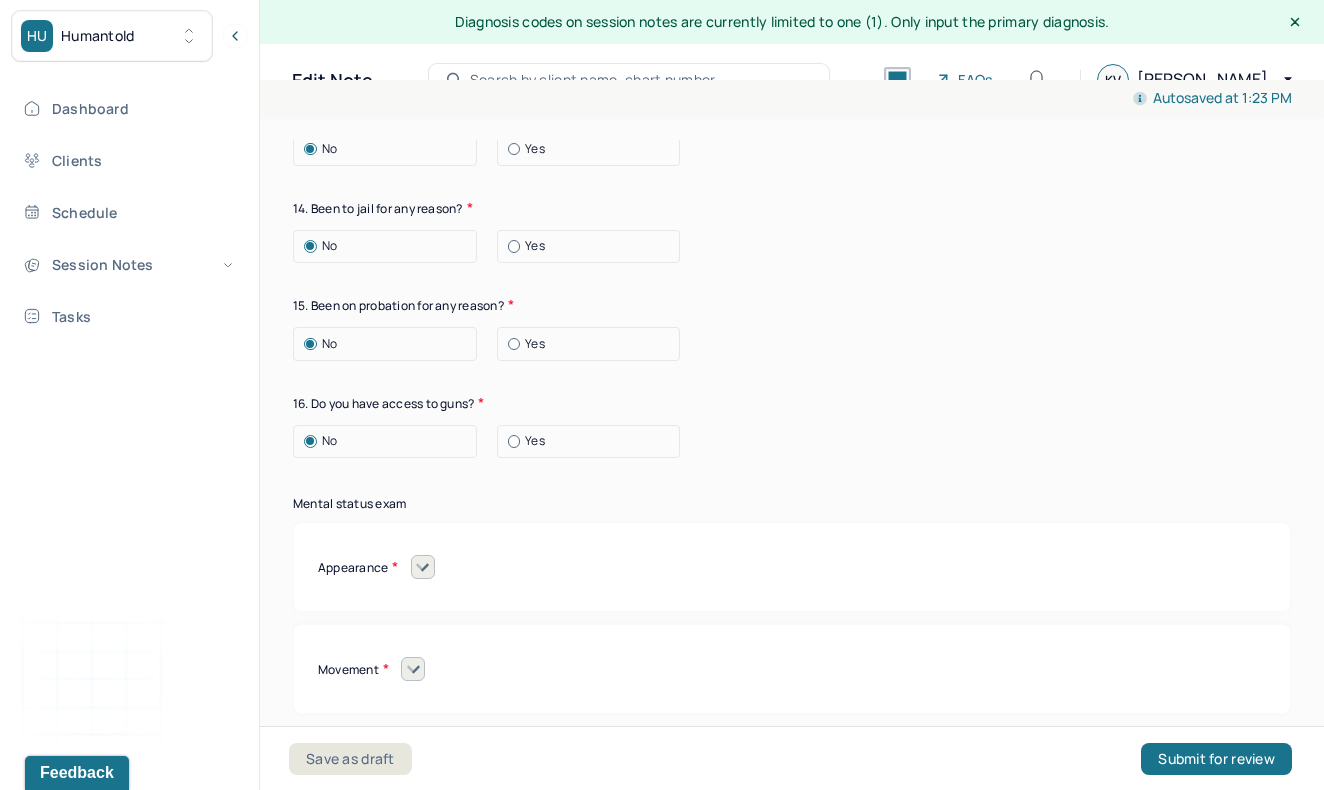 click on "Appearance Neat Unkempt Thin Average Overweight Pale Tanned" at bounding box center [792, 567] 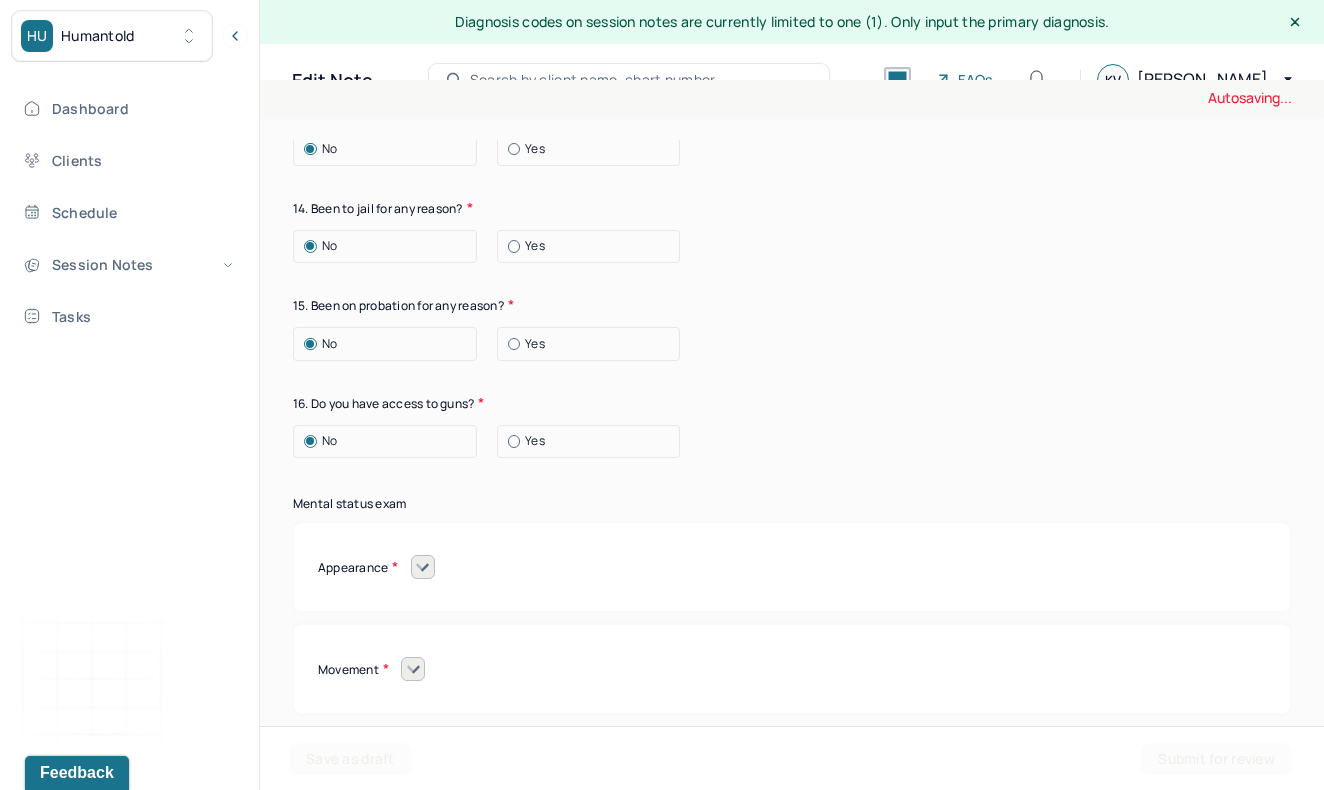 click 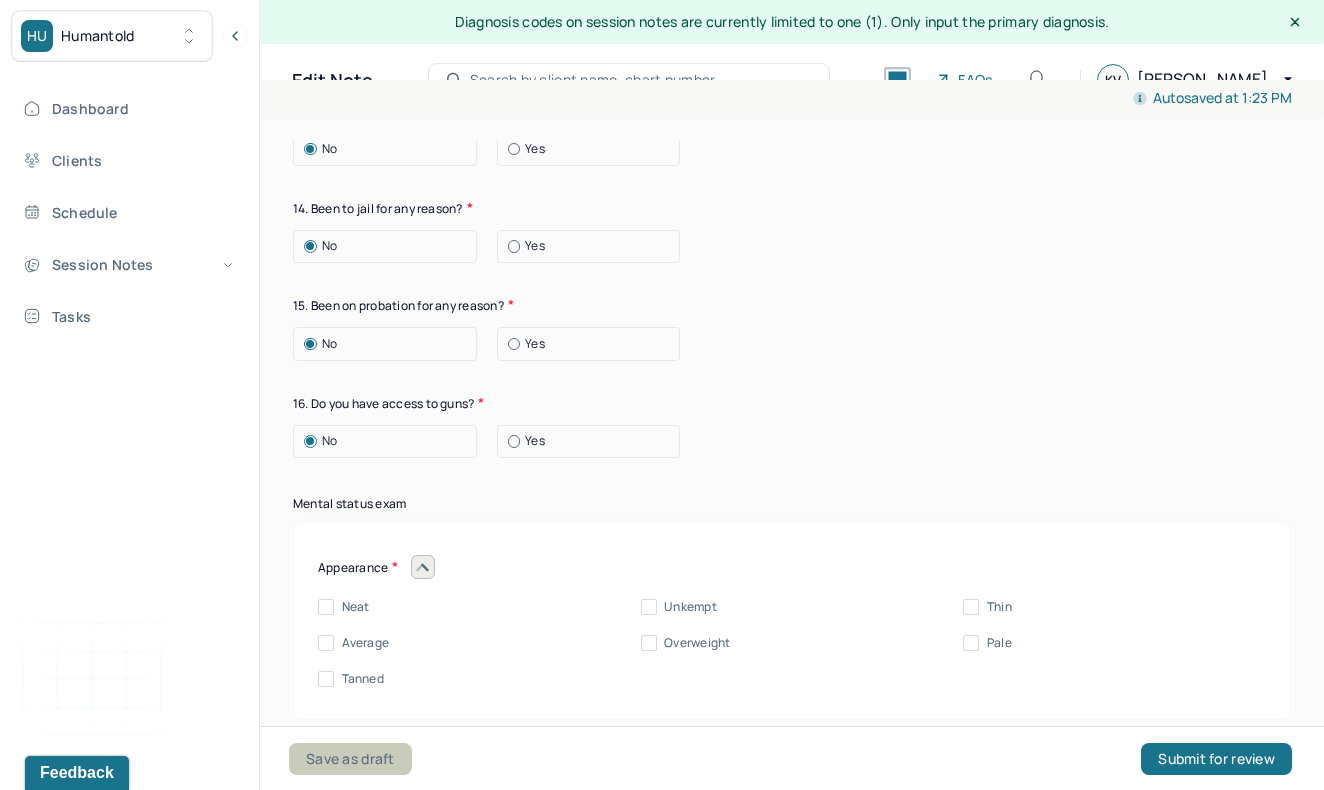 click on "Save as draft" at bounding box center [350, 759] 